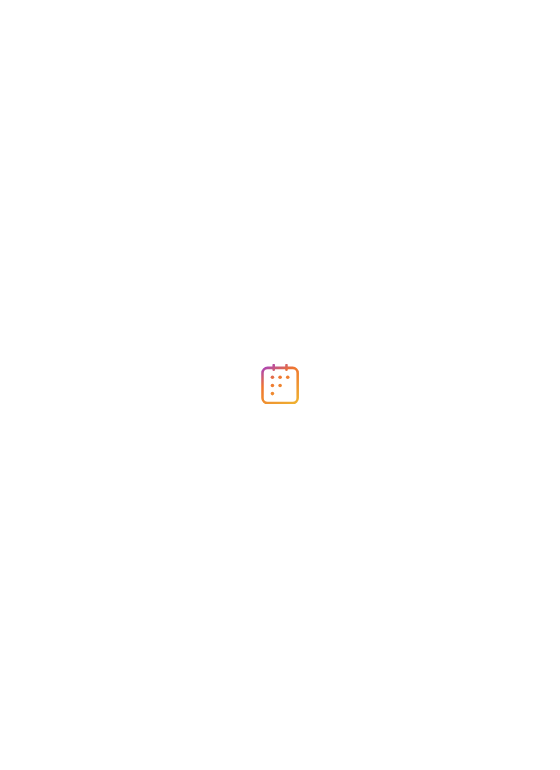 scroll, scrollTop: 0, scrollLeft: 0, axis: both 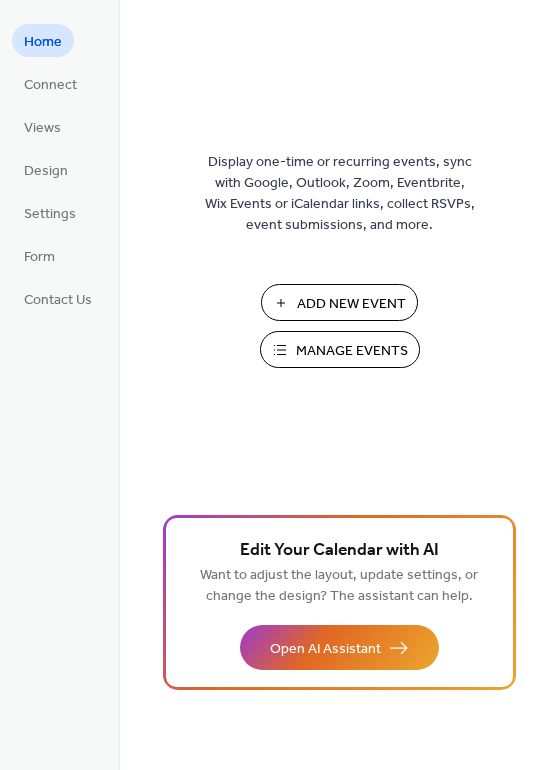 click on "Add New Event" at bounding box center (351, 304) 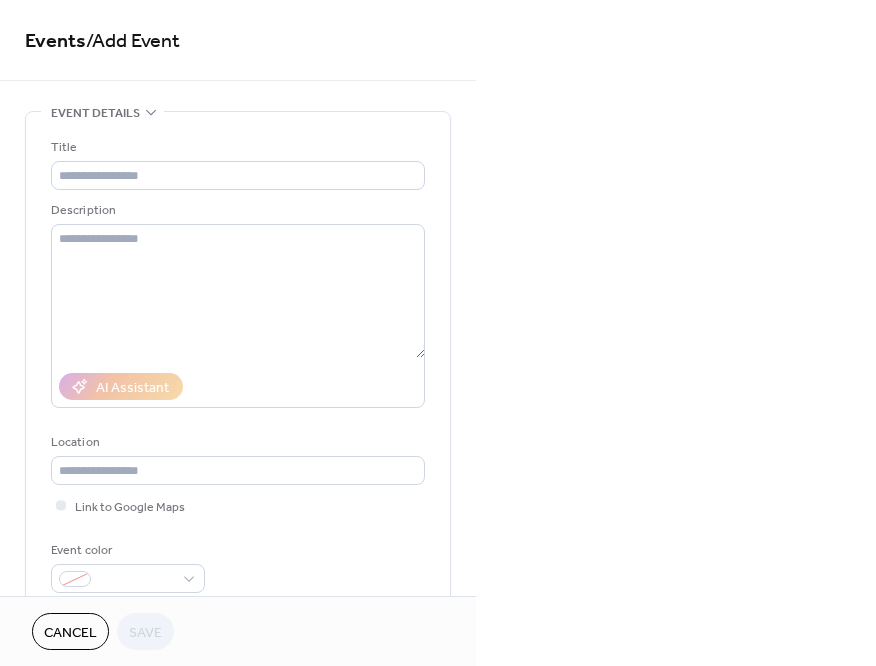 scroll, scrollTop: 0, scrollLeft: 0, axis: both 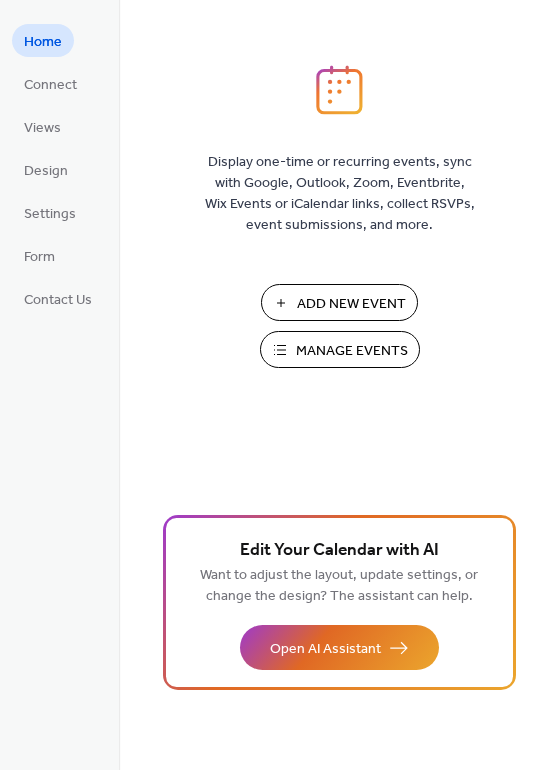 click on "Add New Event" at bounding box center [351, 304] 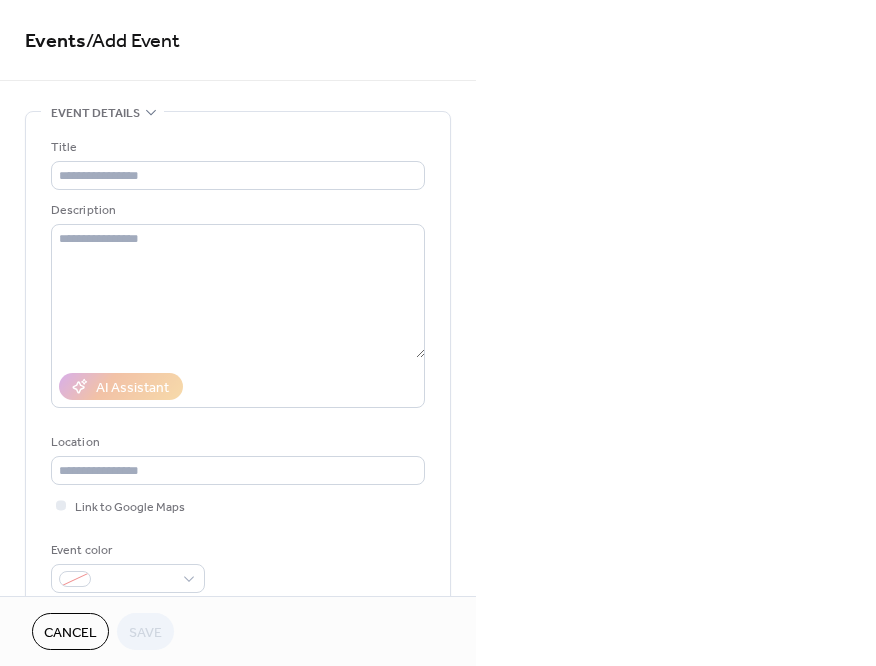 scroll, scrollTop: 0, scrollLeft: 0, axis: both 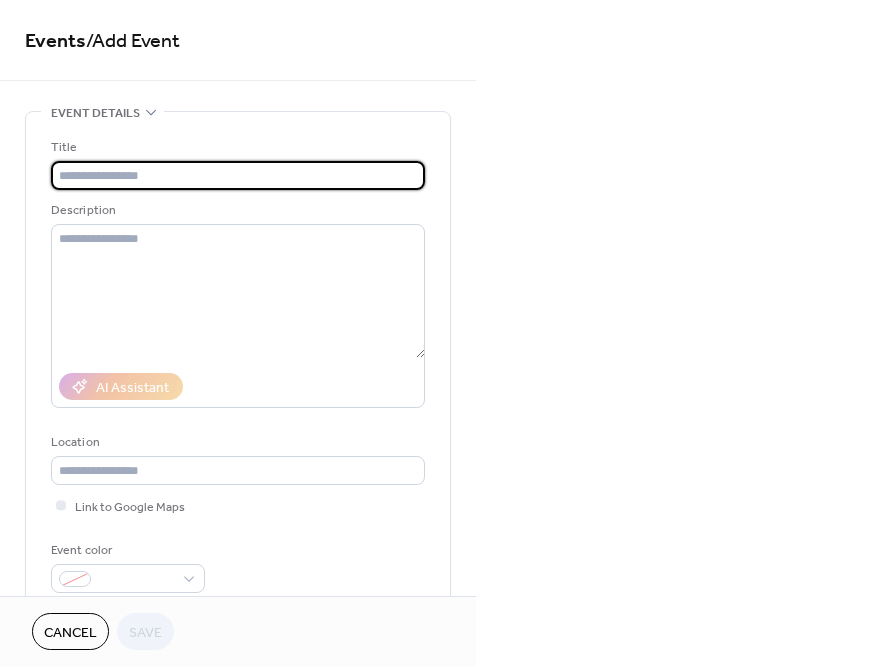 click at bounding box center (238, 175) 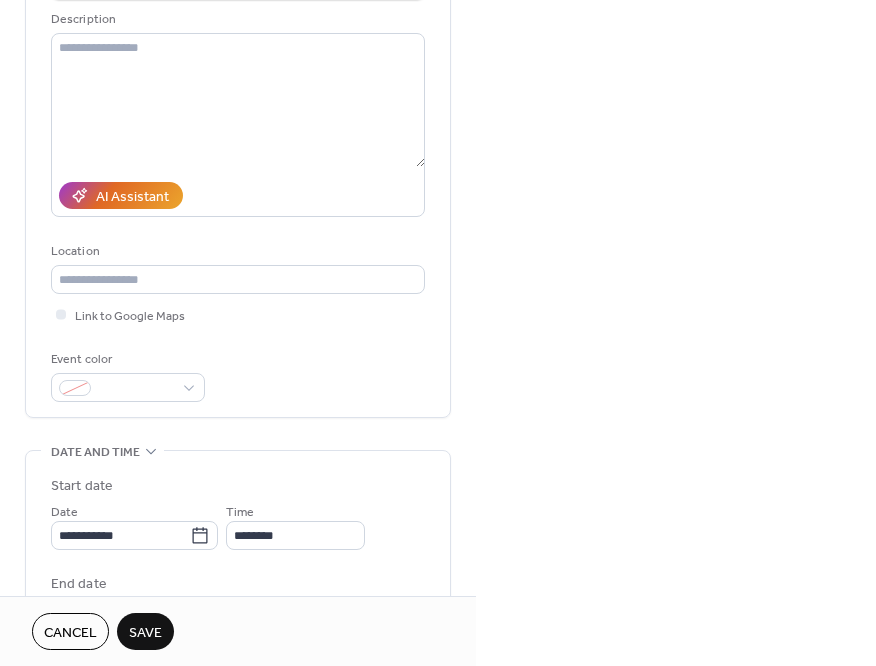 scroll, scrollTop: 307, scrollLeft: 0, axis: vertical 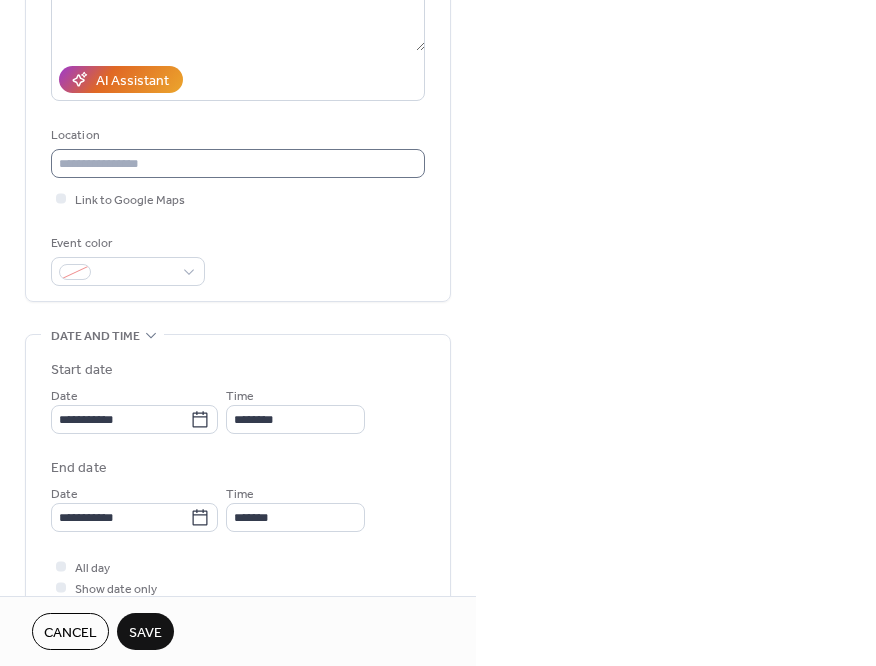 type on "**********" 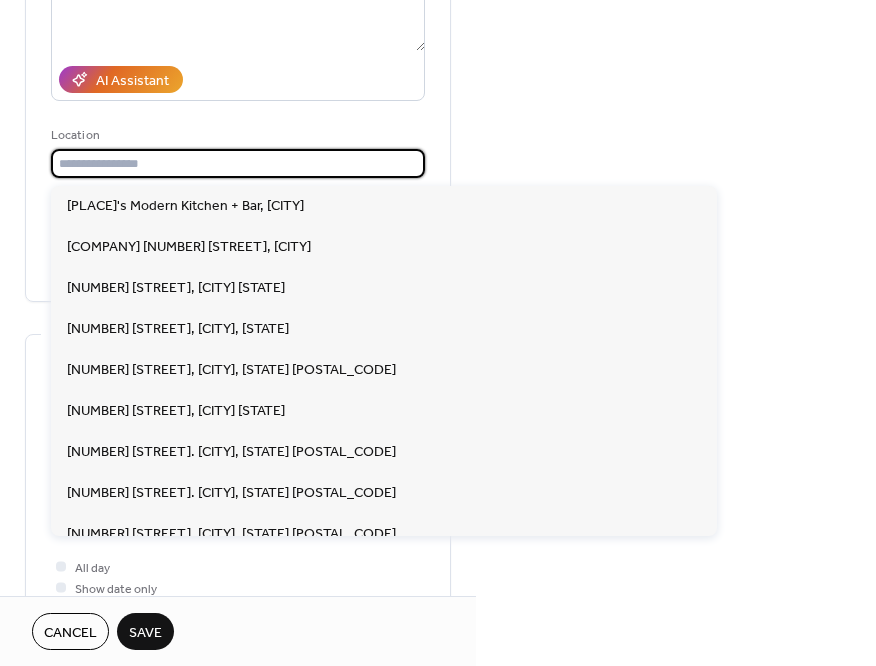 click at bounding box center [238, 163] 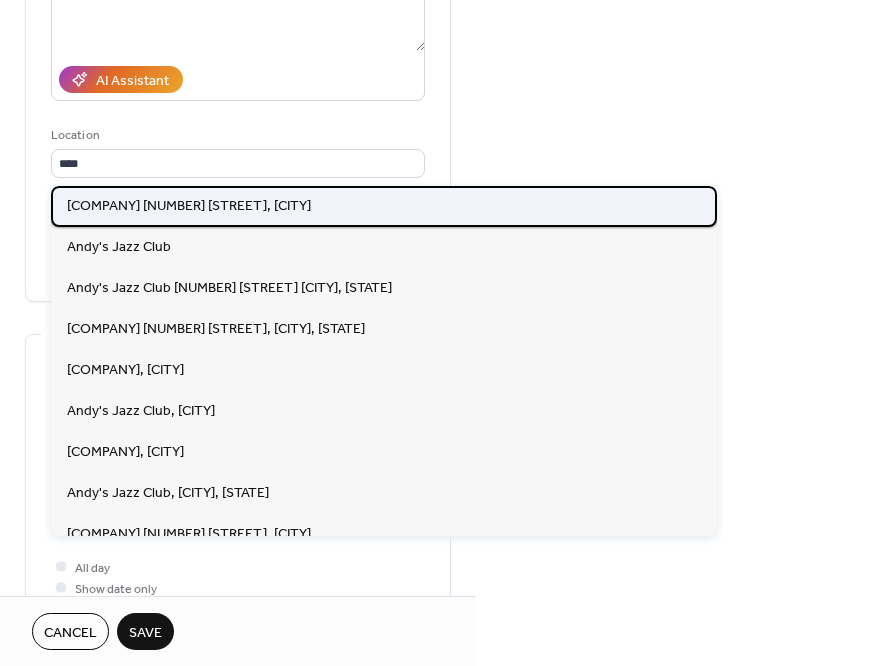 click on "[COMPANY] [NUMBER] [STREET], [CITY]" at bounding box center (189, 206) 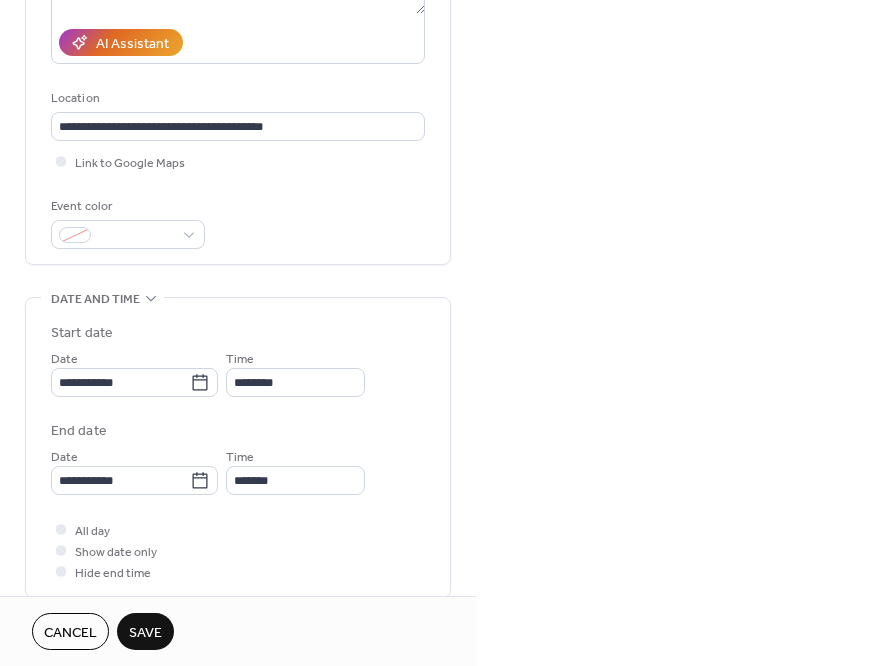 scroll, scrollTop: 390, scrollLeft: 0, axis: vertical 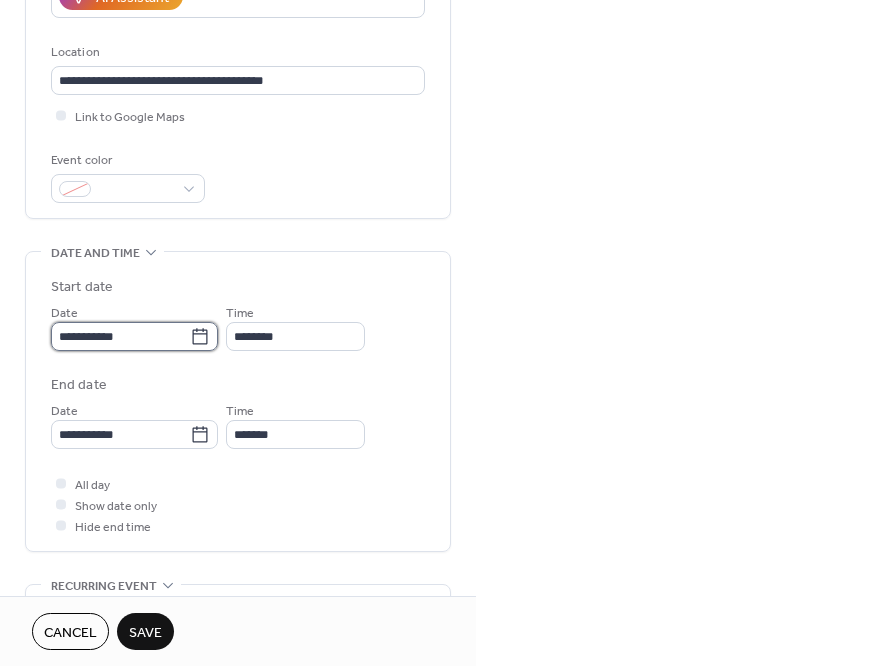 click on "**********" at bounding box center [120, 336] 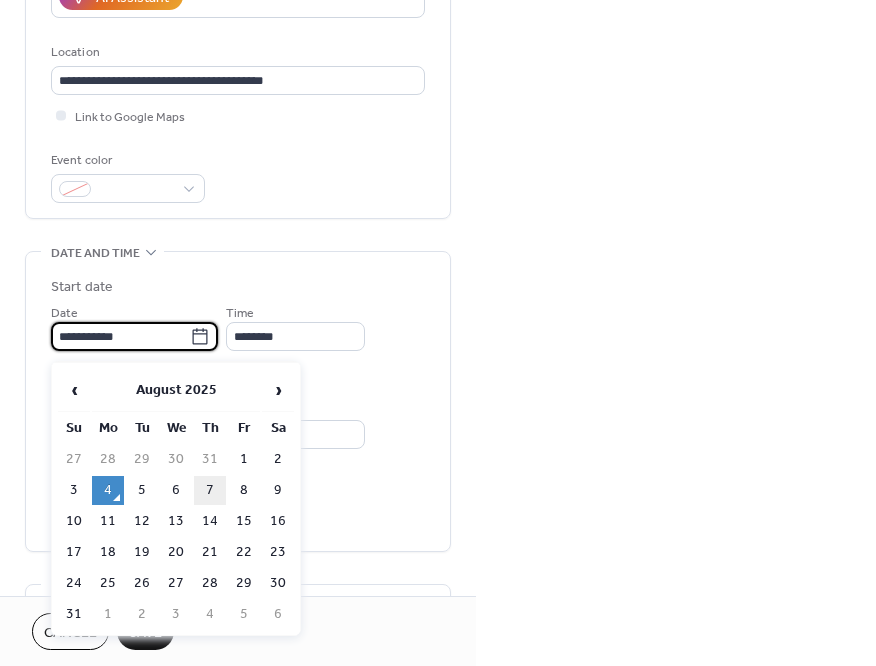 click on "7" at bounding box center [210, 490] 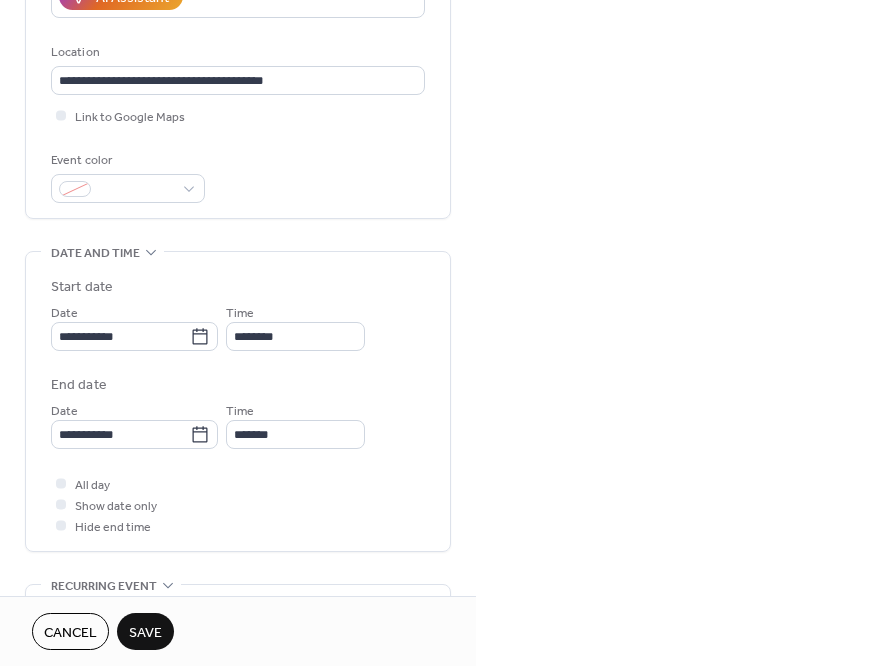 type on "**********" 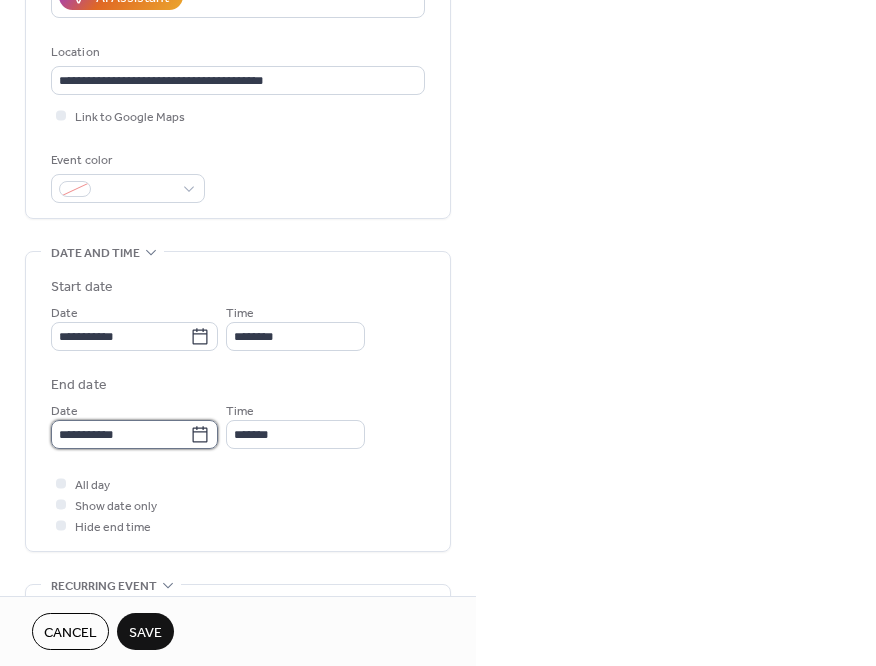 click on "**********" at bounding box center (120, 434) 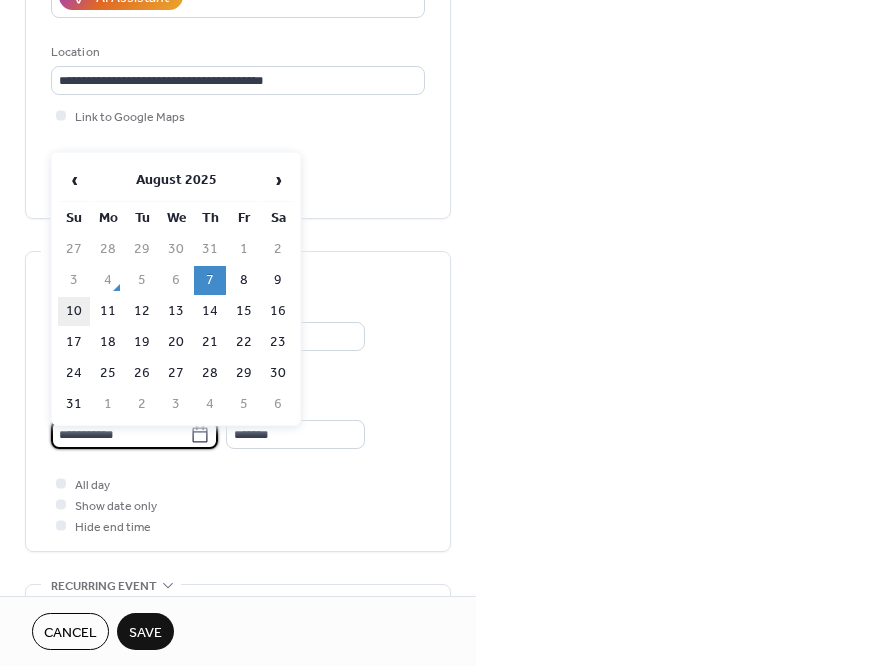 click on "10" at bounding box center (74, 311) 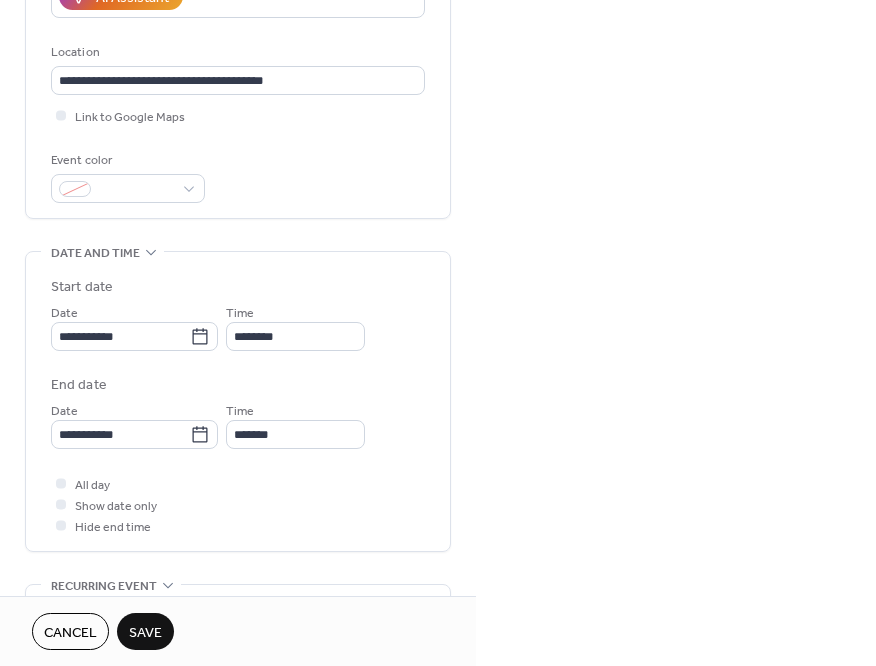 type on "**********" 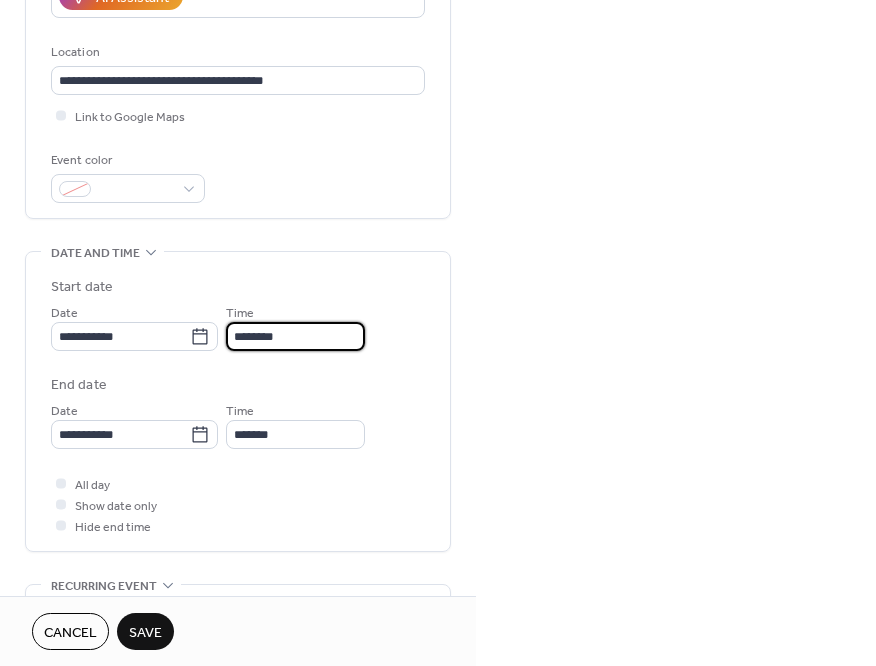 click on "********" at bounding box center [295, 336] 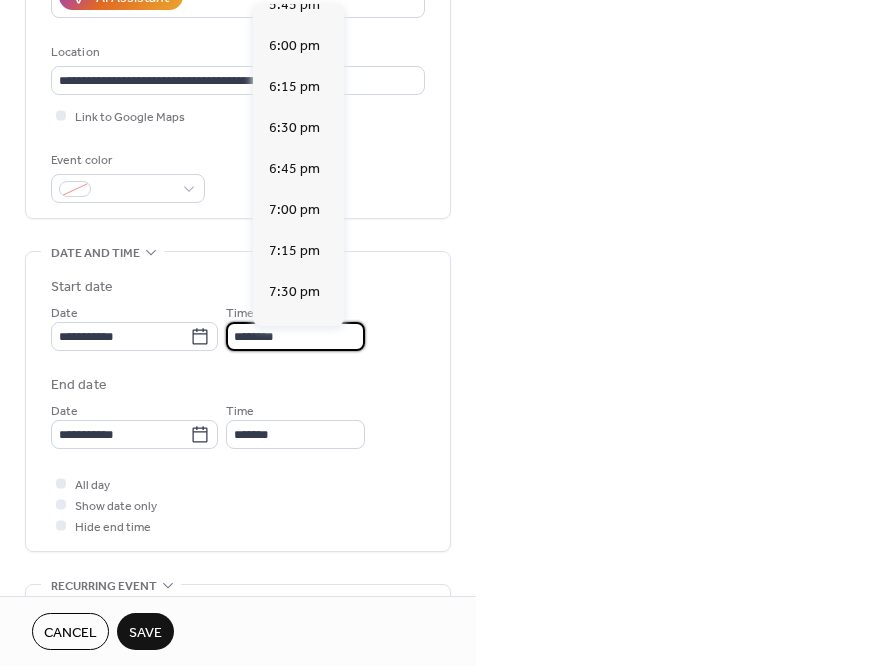 scroll, scrollTop: 3060, scrollLeft: 0, axis: vertical 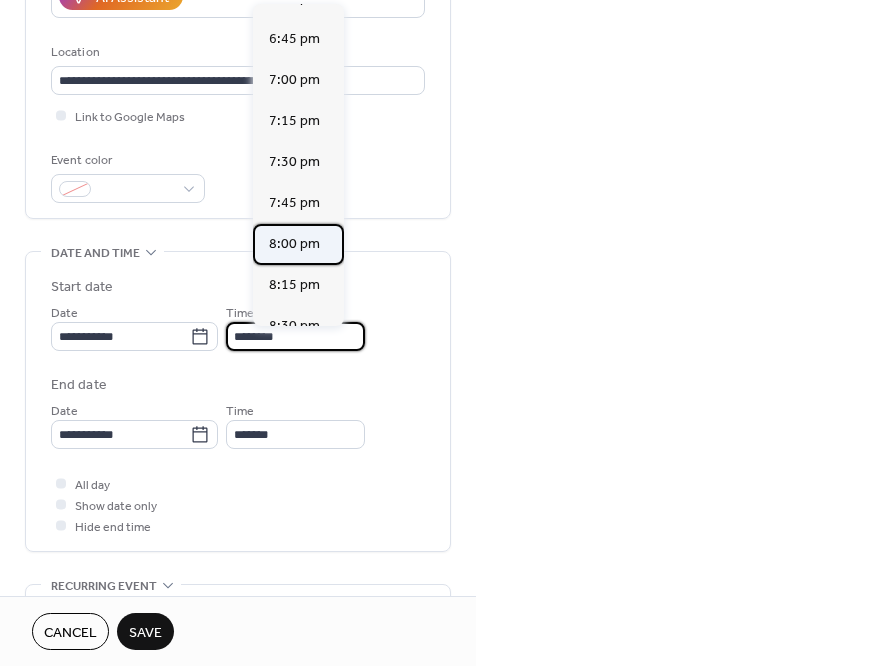 click on "8:00 pm" at bounding box center [294, 244] 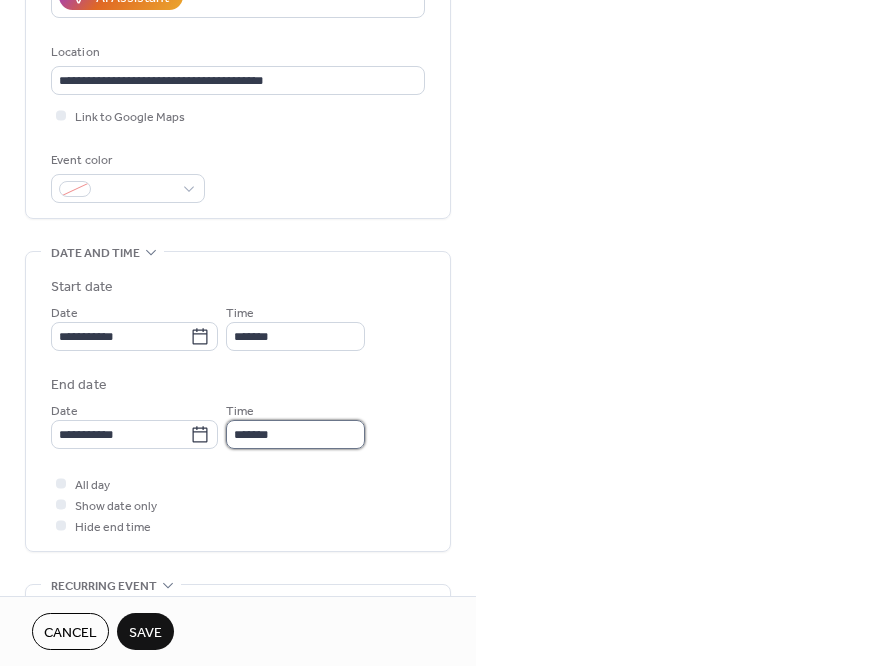 click on "*******" at bounding box center (295, 434) 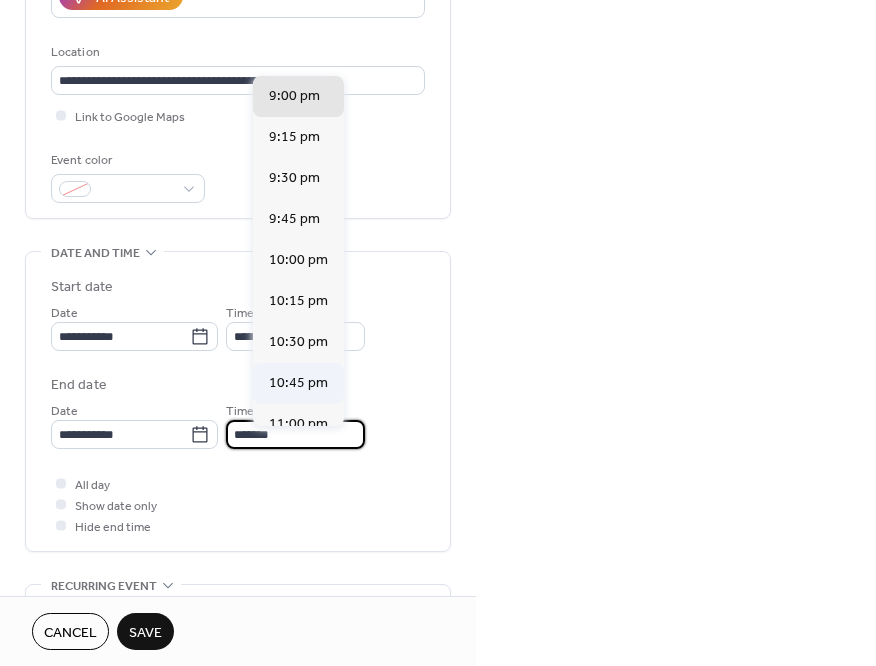 scroll, scrollTop: 3586, scrollLeft: 0, axis: vertical 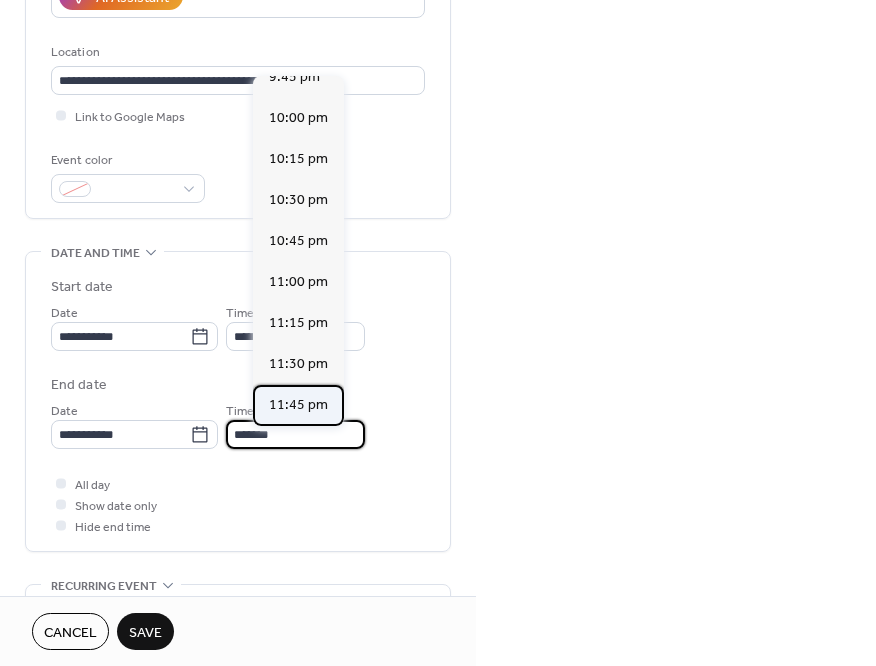 click on "11:45 pm" at bounding box center [298, 405] 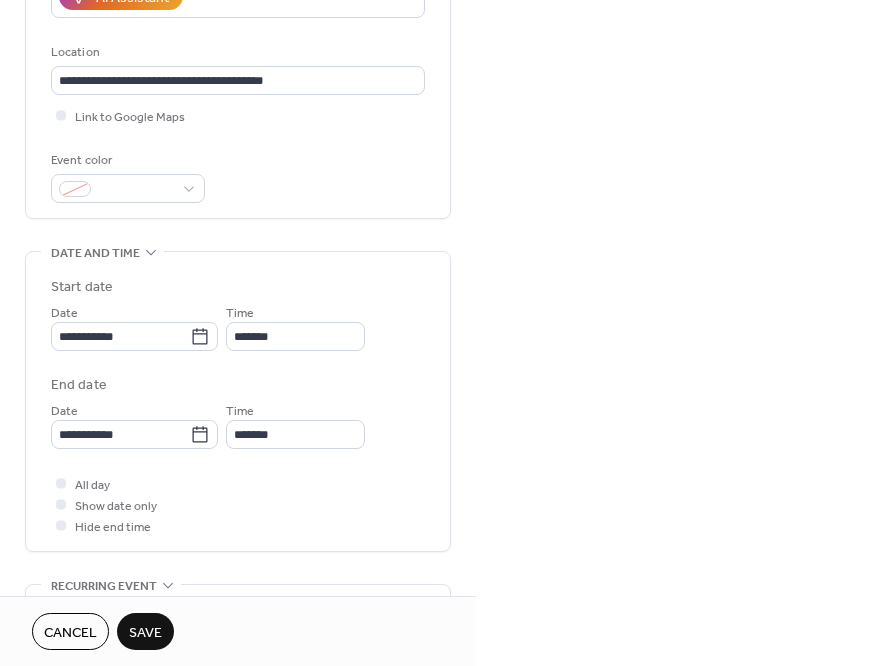 type on "********" 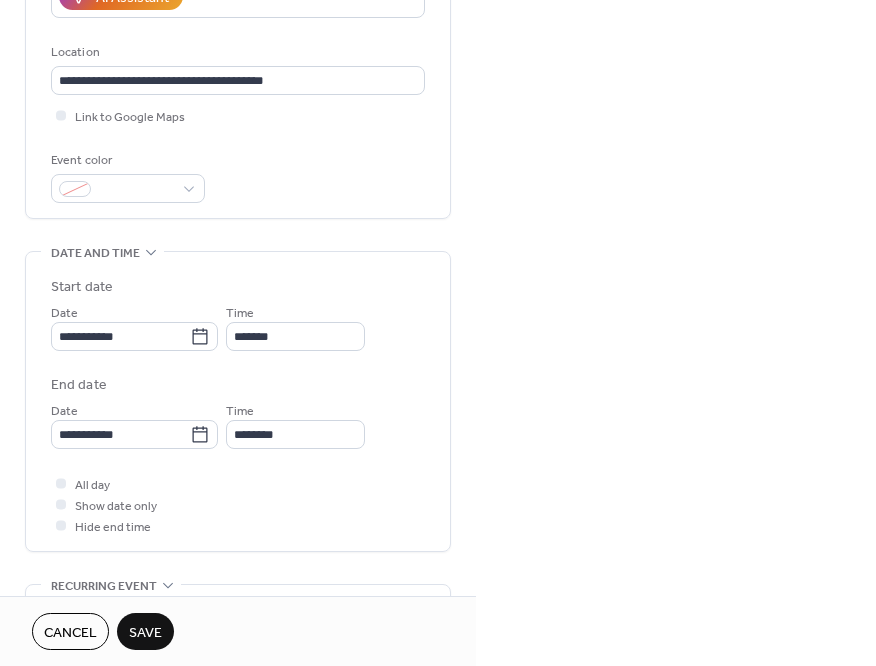 click on "Save" at bounding box center (145, 633) 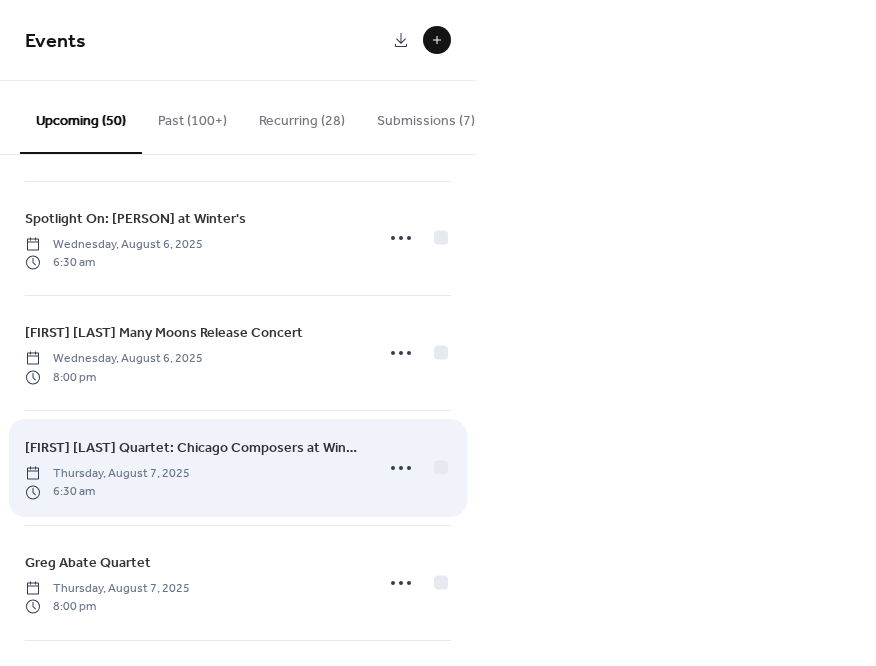 scroll, scrollTop: 278, scrollLeft: 0, axis: vertical 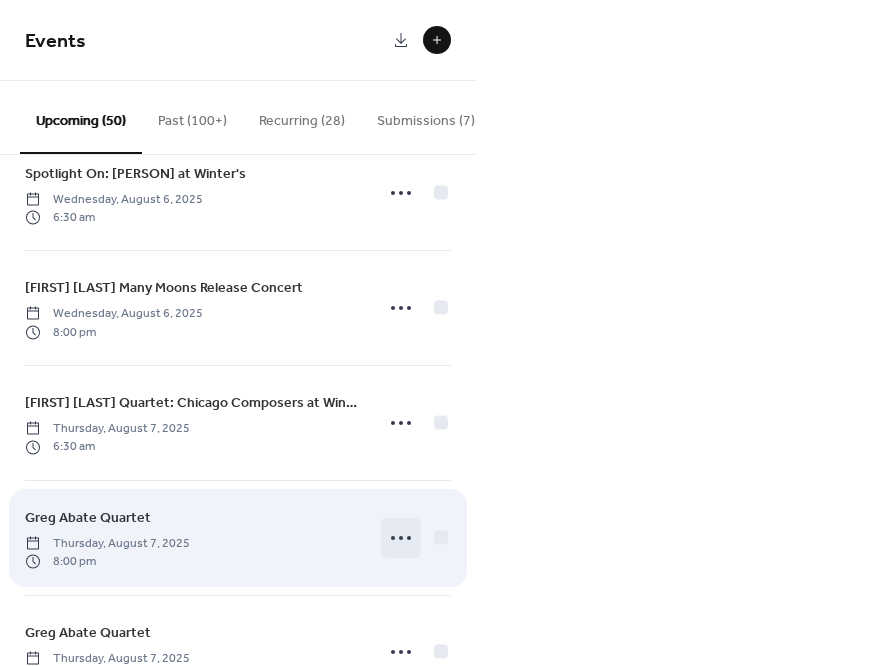 click 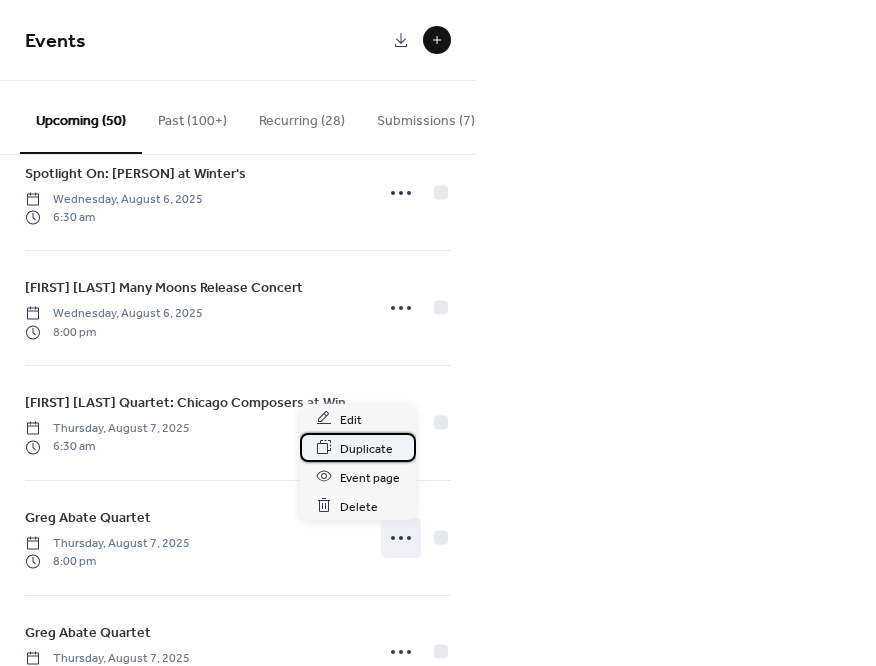 click on "Duplicate" at bounding box center [366, 448] 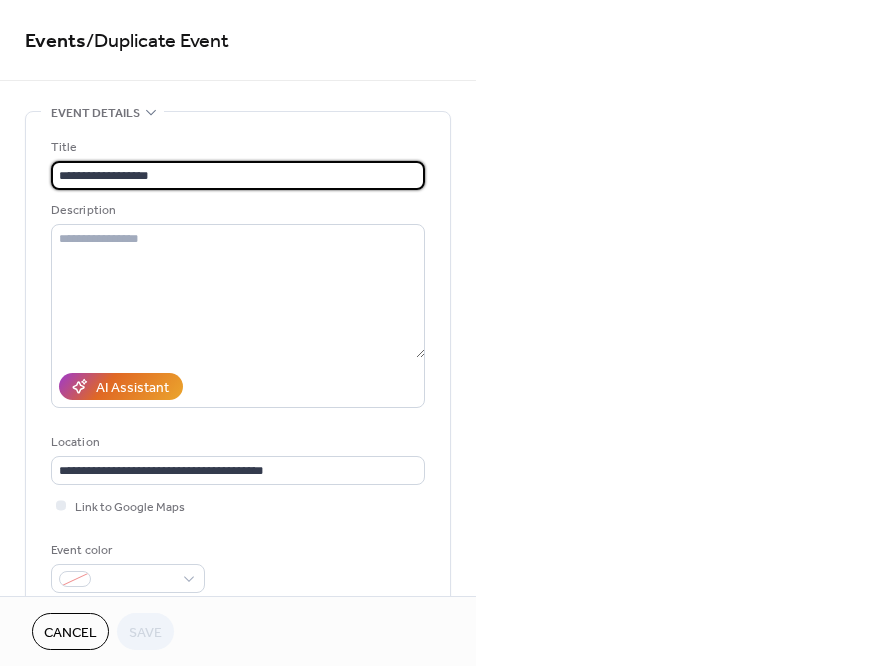 drag, startPoint x: 116, startPoint y: 175, endPoint x: 52, endPoint y: 179, distance: 64.12488 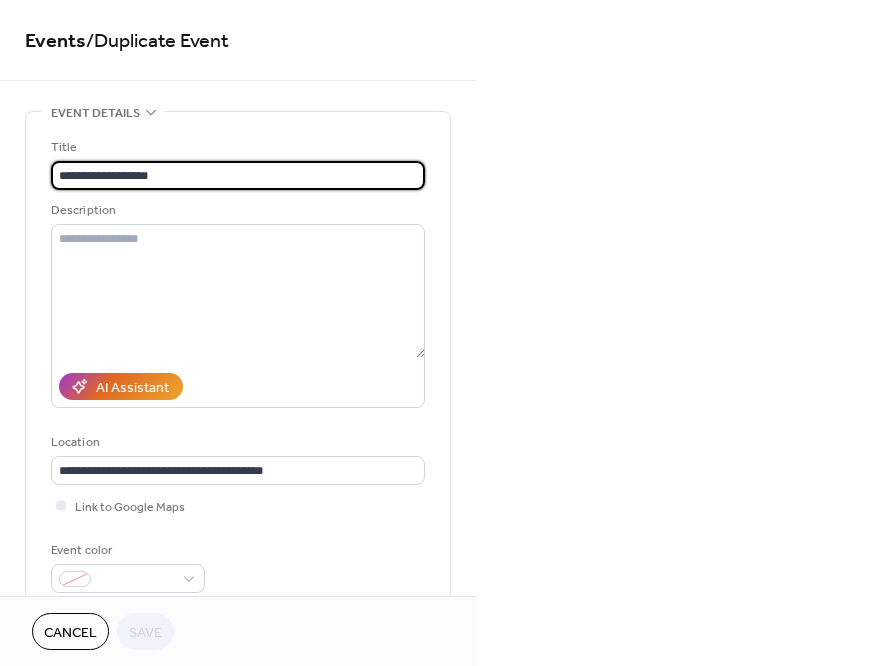 click on "**********" at bounding box center [238, 360] 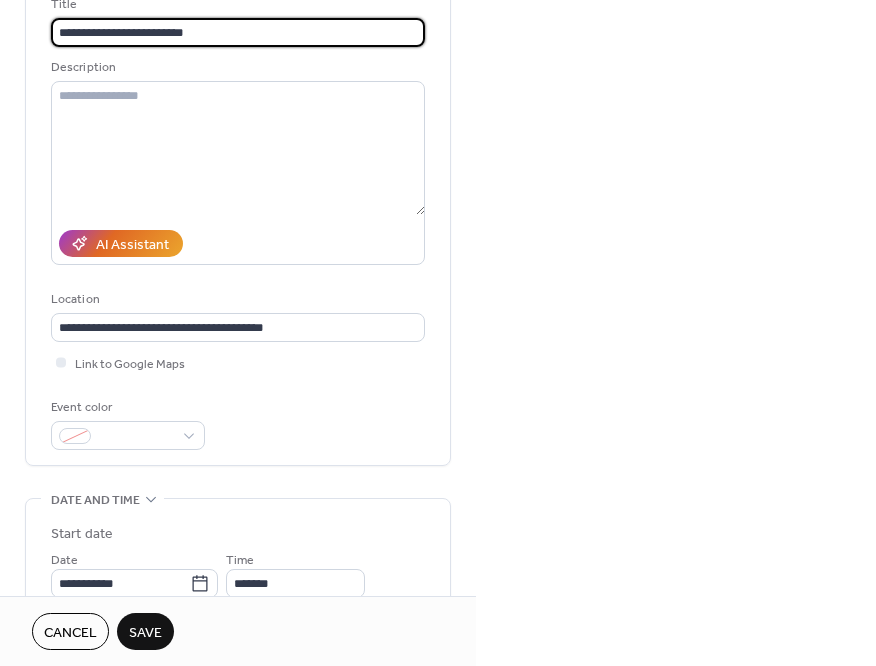 scroll, scrollTop: 257, scrollLeft: 0, axis: vertical 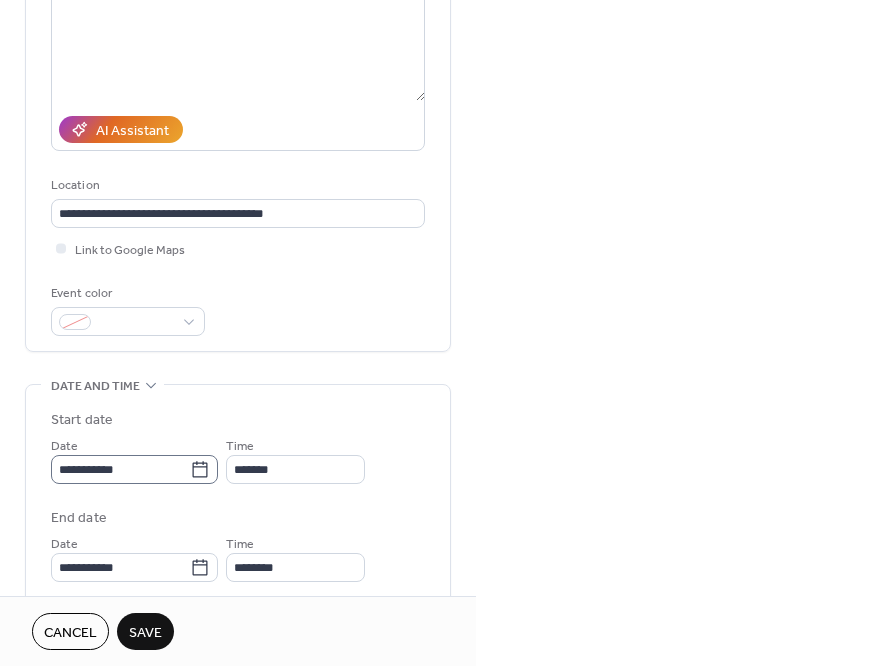type on "**********" 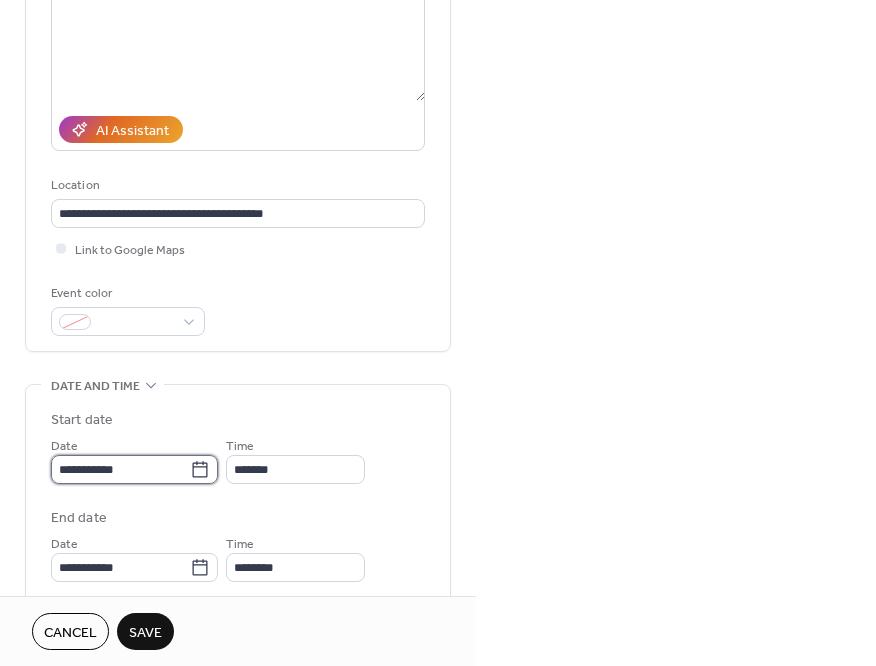 click on "**********" at bounding box center (120, 469) 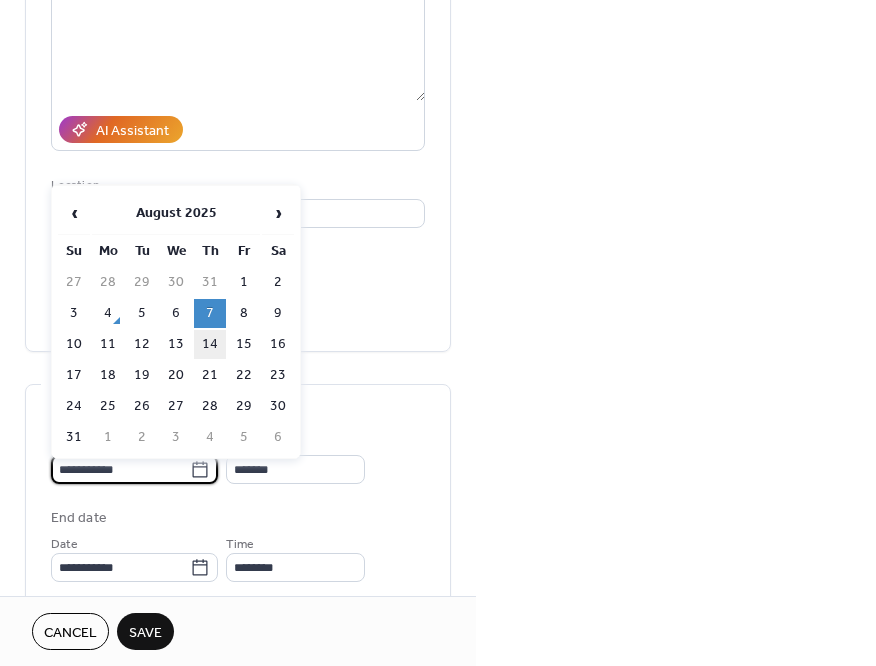 click on "14" at bounding box center (210, 344) 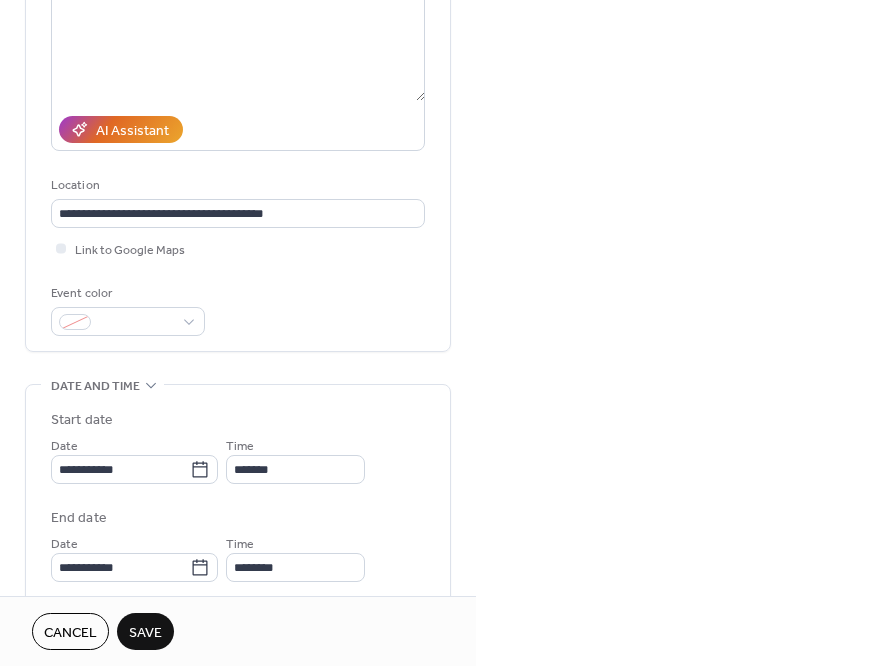 click on "Save" at bounding box center (145, 633) 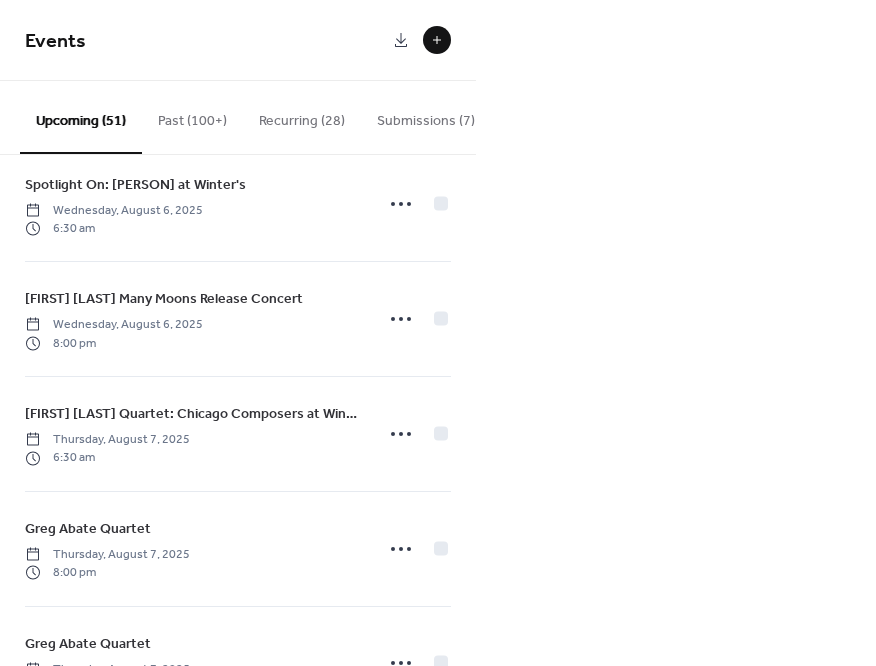 scroll, scrollTop: 297, scrollLeft: 0, axis: vertical 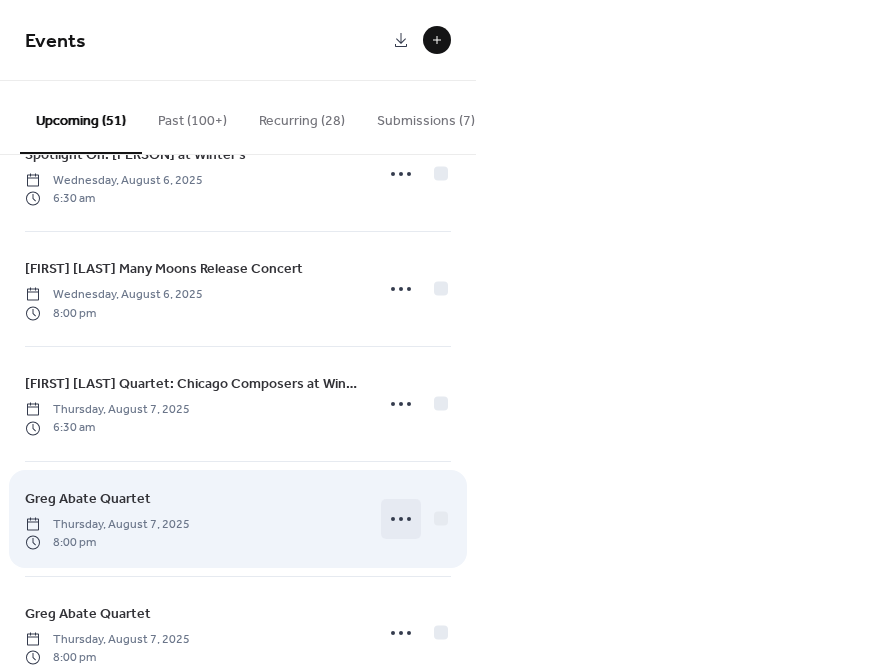 click 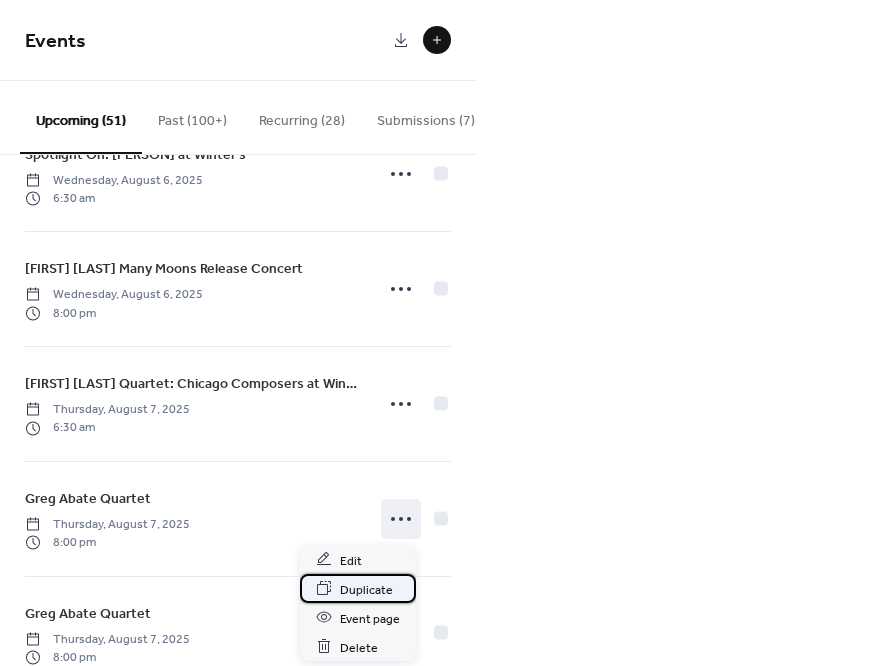 click on "Duplicate" at bounding box center (366, 589) 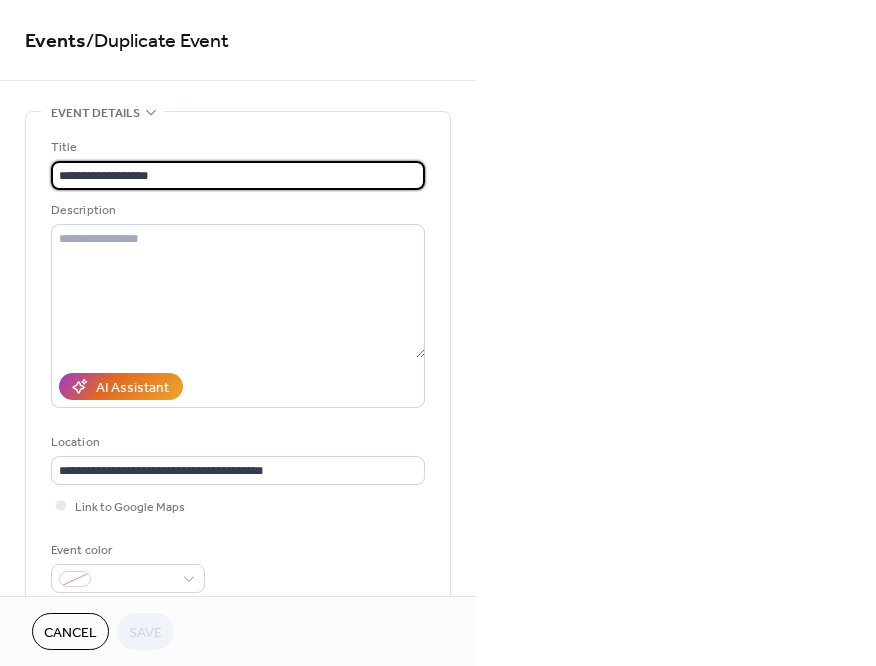 drag, startPoint x: 391, startPoint y: 586, endPoint x: 34, endPoint y: 170, distance: 548.18335 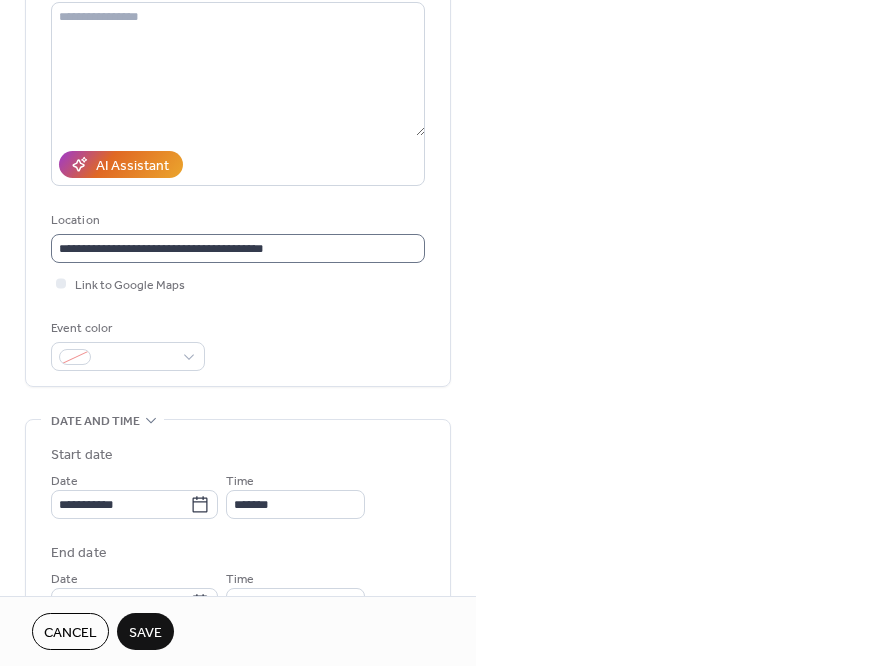 scroll, scrollTop: 303, scrollLeft: 0, axis: vertical 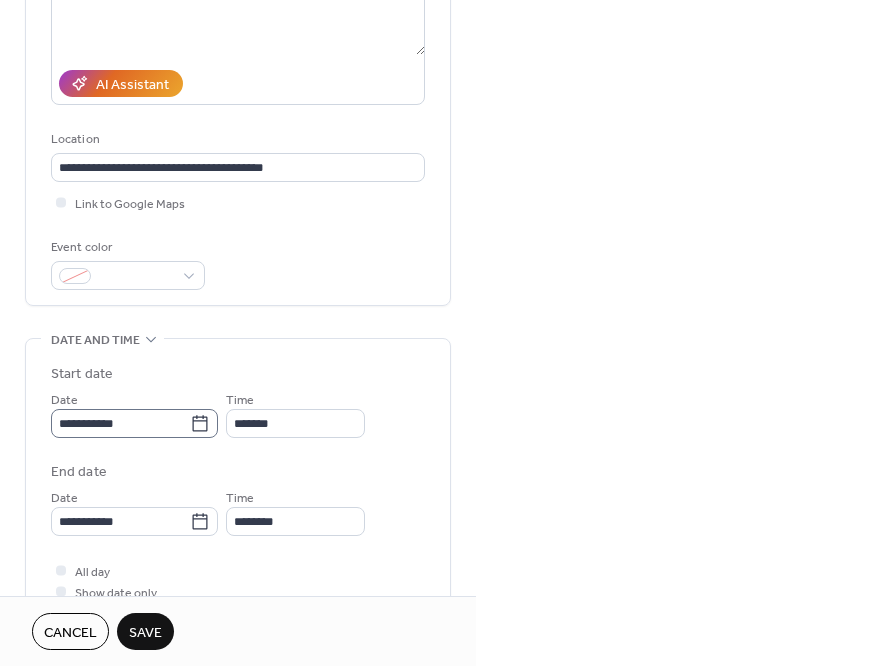 type on "**********" 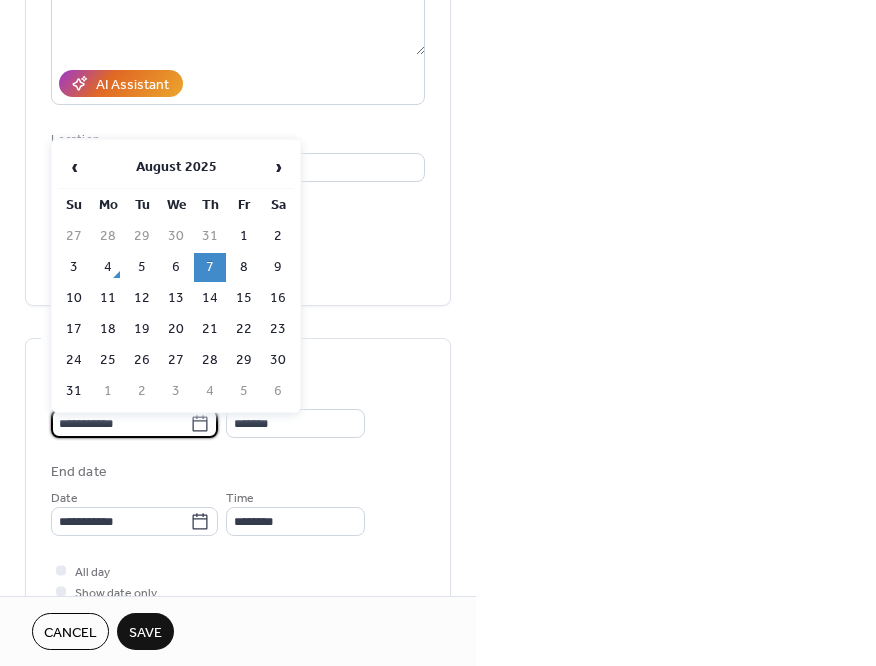 click on "**********" at bounding box center [120, 423] 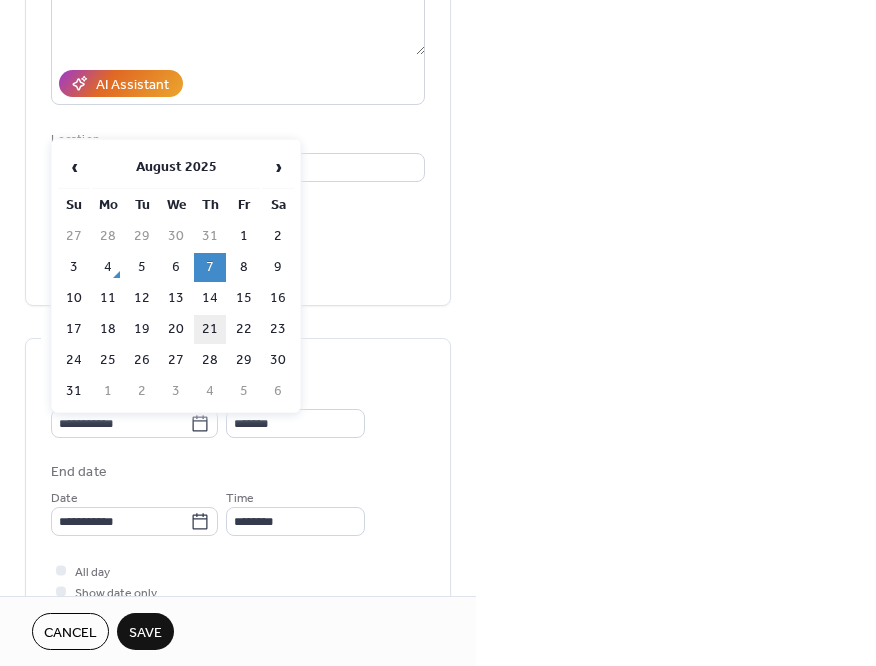 click on "21" at bounding box center [210, 329] 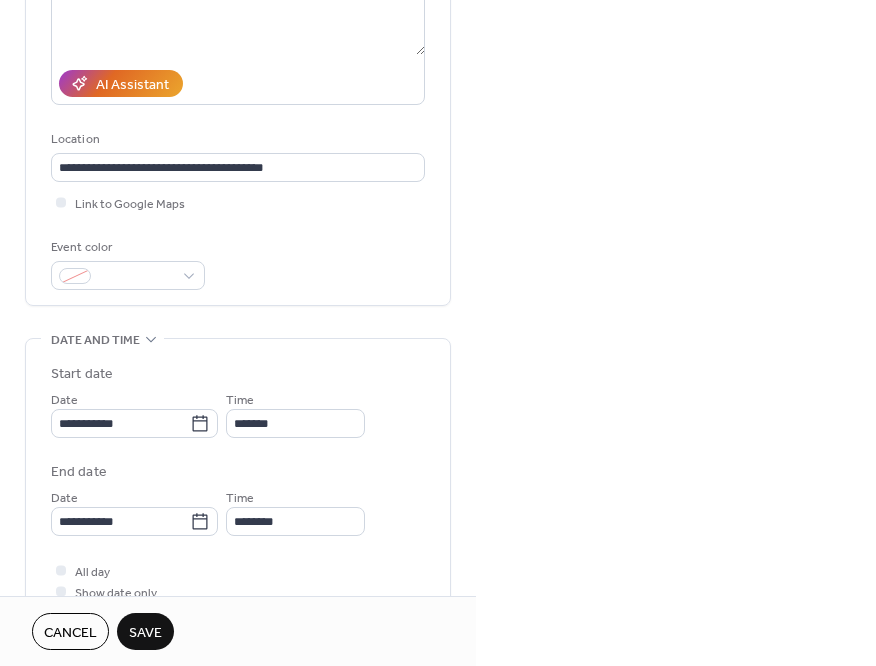 click on "Save" at bounding box center (145, 633) 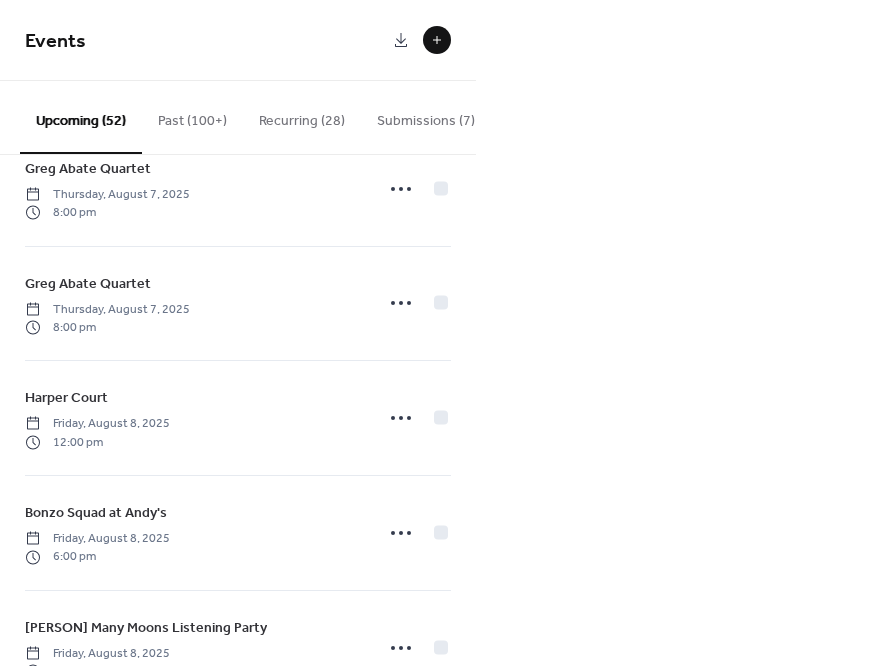 scroll, scrollTop: 614, scrollLeft: 0, axis: vertical 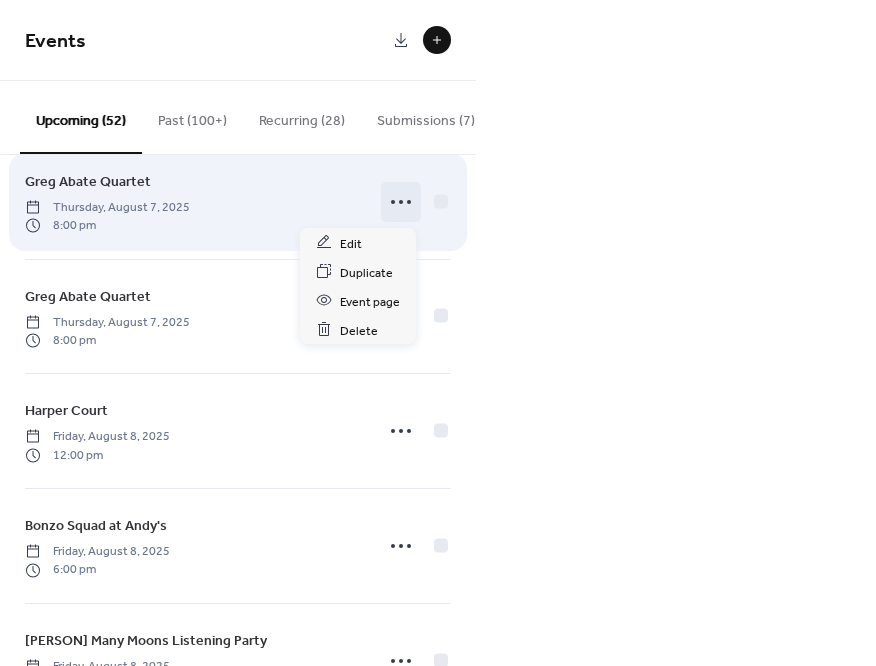 click 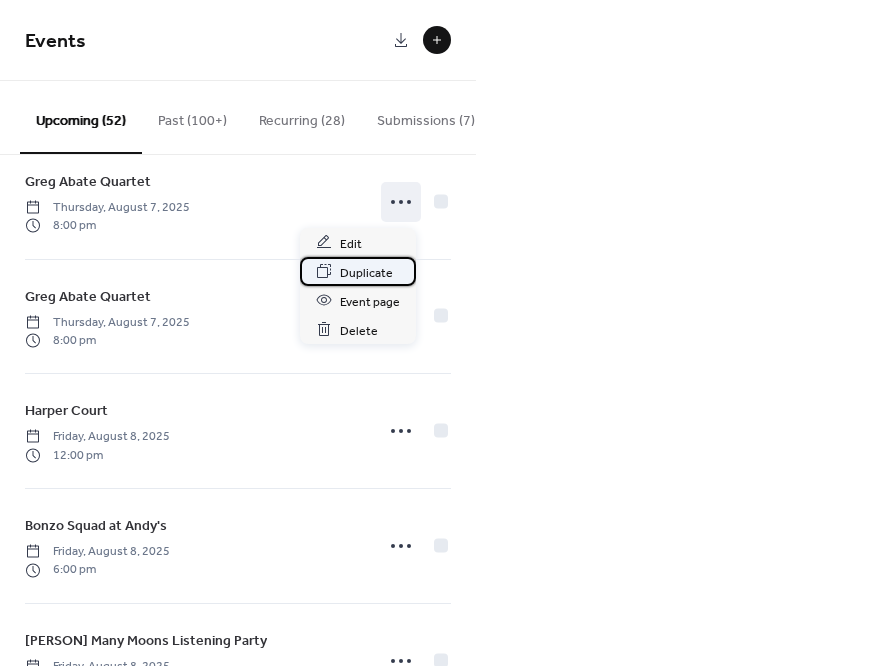 click on "Duplicate" at bounding box center [366, 272] 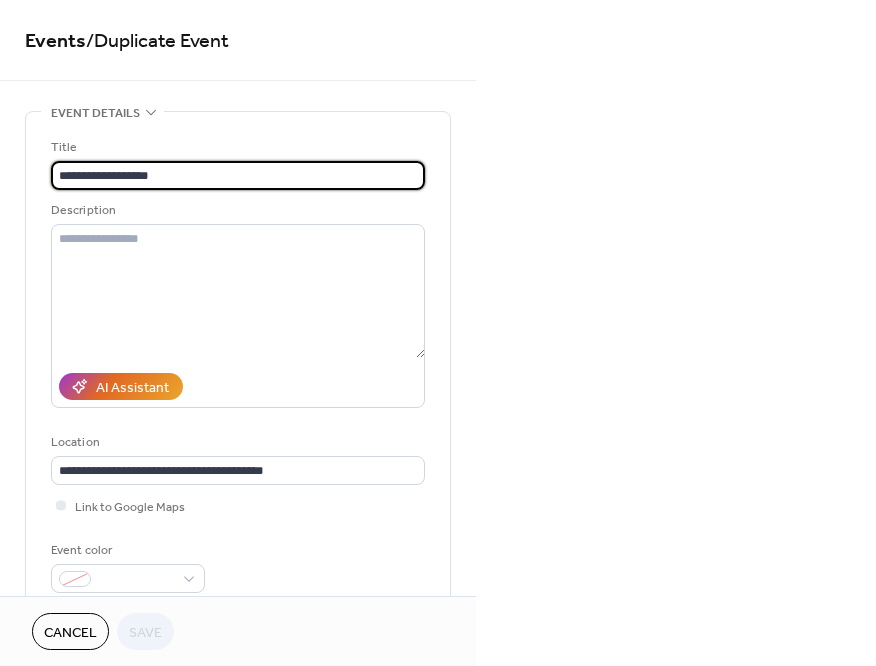drag, startPoint x: 59, startPoint y: 174, endPoint x: 172, endPoint y: 180, distance: 113.15918 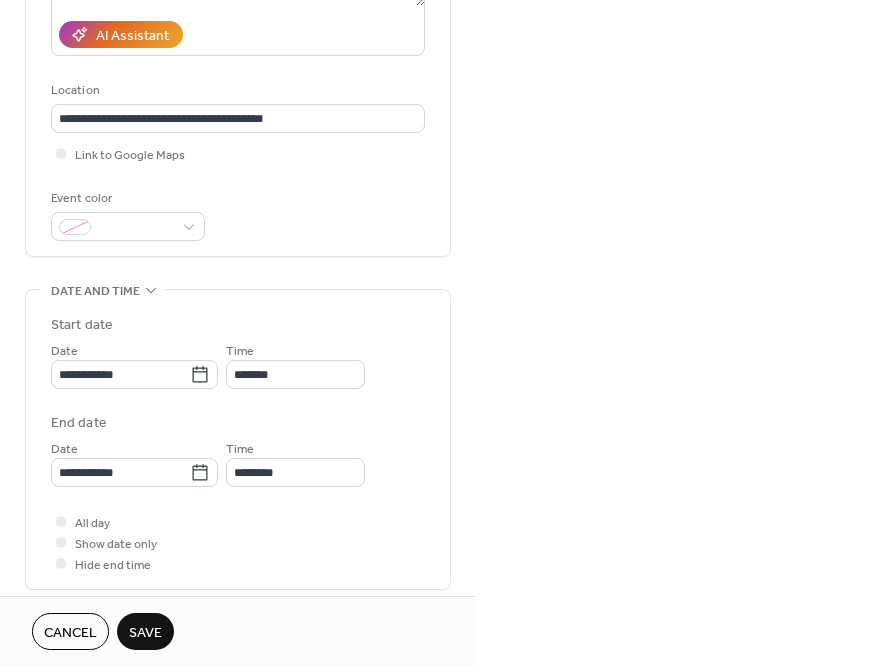 scroll, scrollTop: 474, scrollLeft: 0, axis: vertical 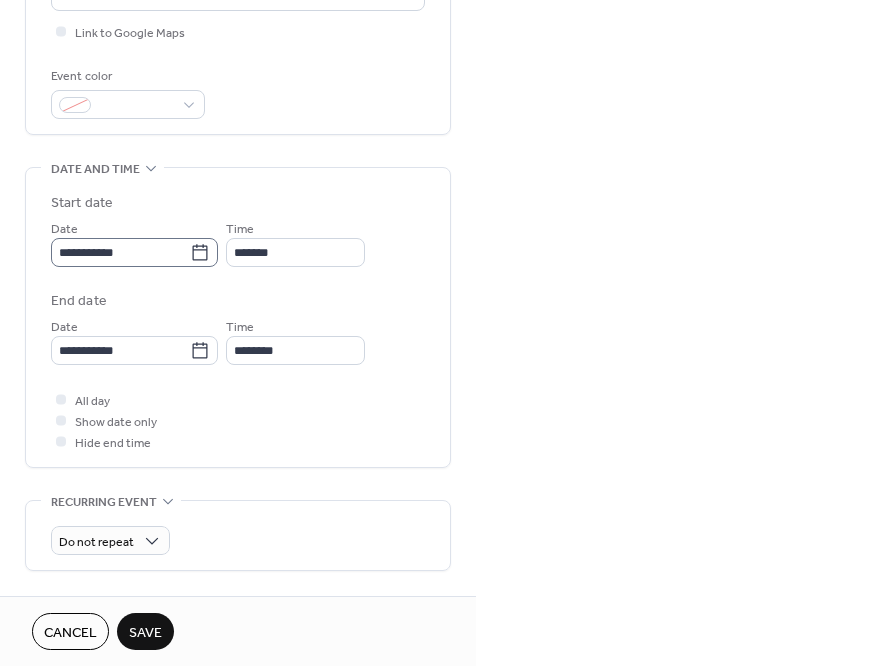 type on "**********" 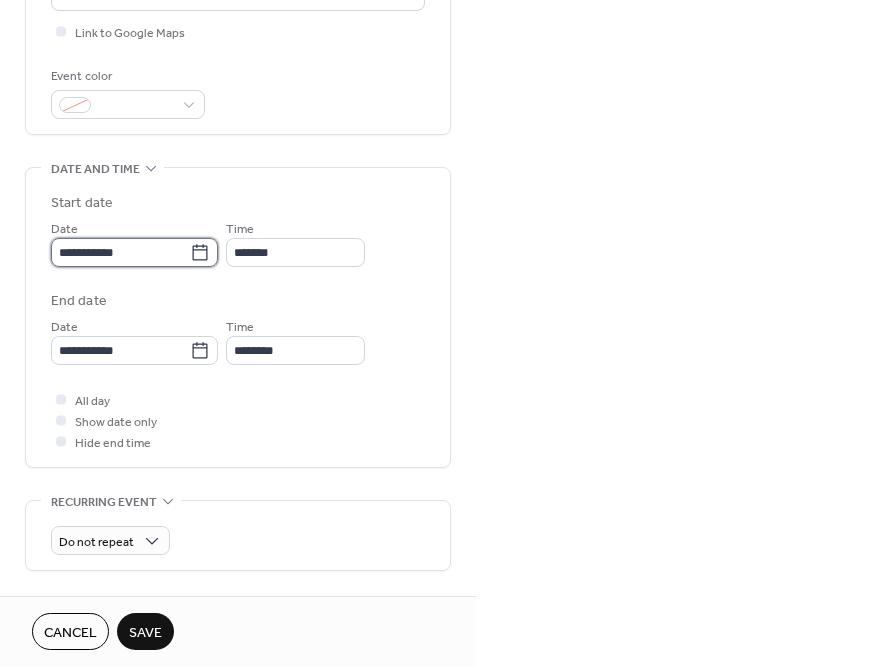 click on "**********" at bounding box center [120, 252] 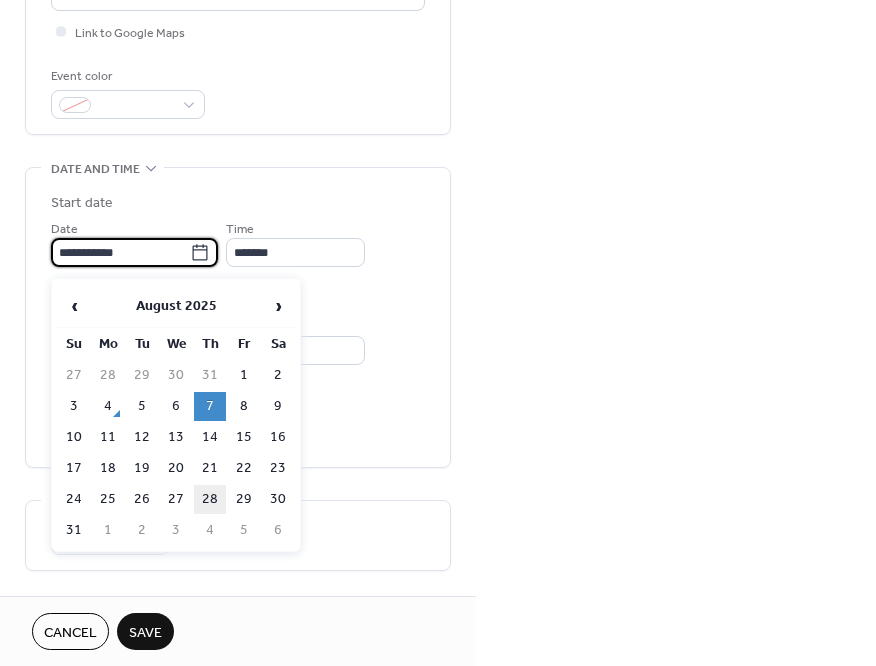 click on "28" at bounding box center [210, 499] 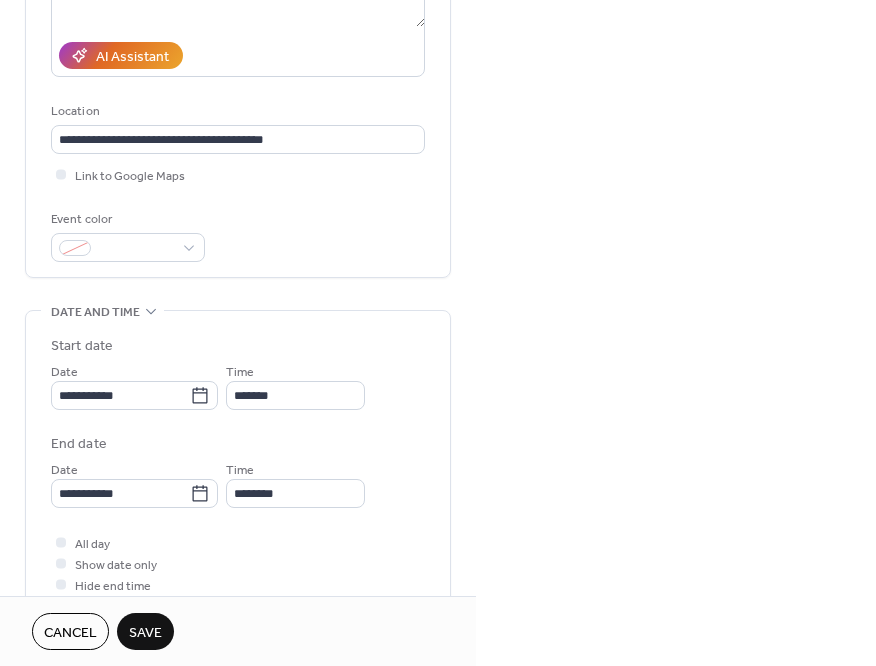scroll, scrollTop: 0, scrollLeft: 0, axis: both 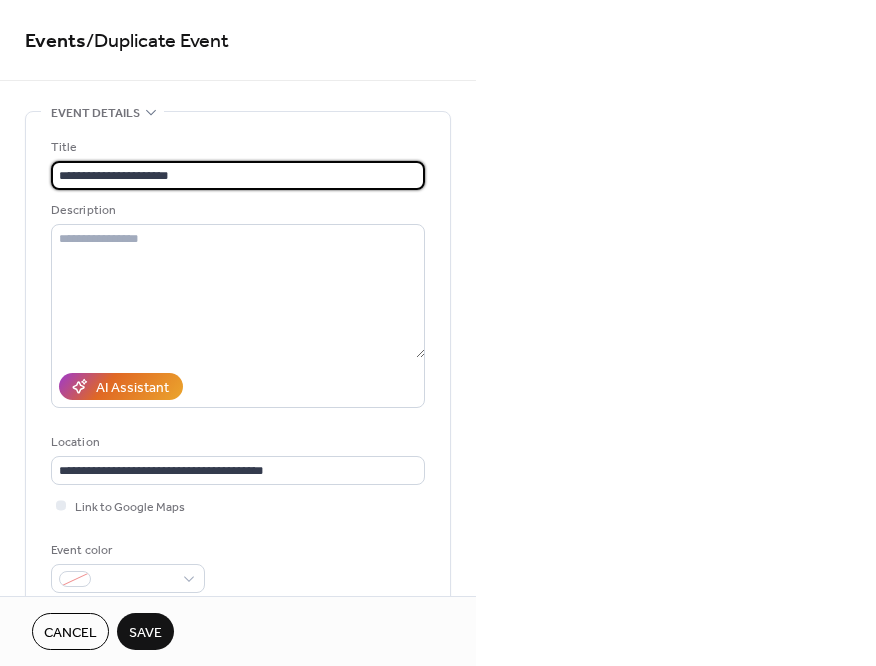 click on "**********" at bounding box center (238, 175) 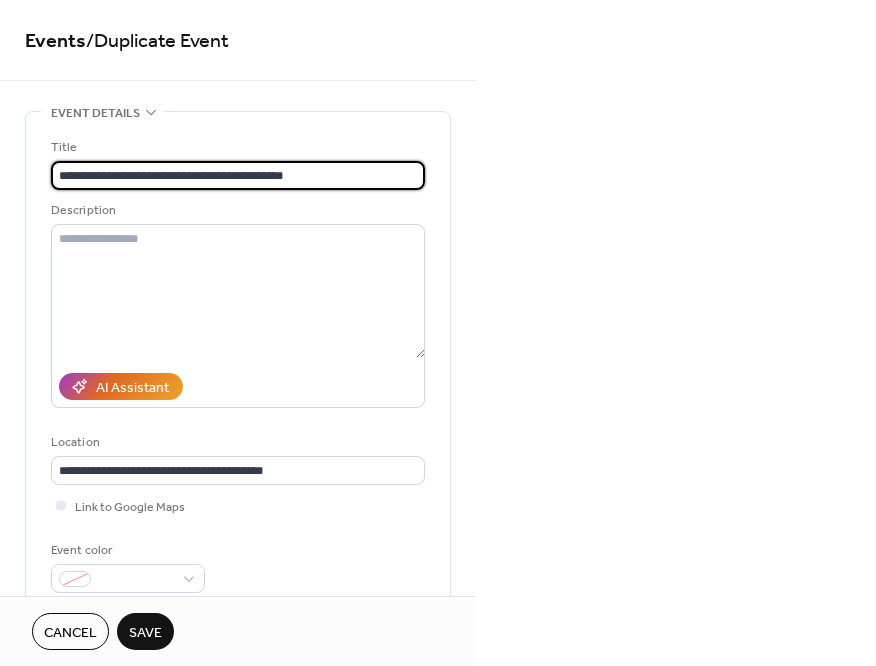 drag, startPoint x: 224, startPoint y: 179, endPoint x: 291, endPoint y: 177, distance: 67.02985 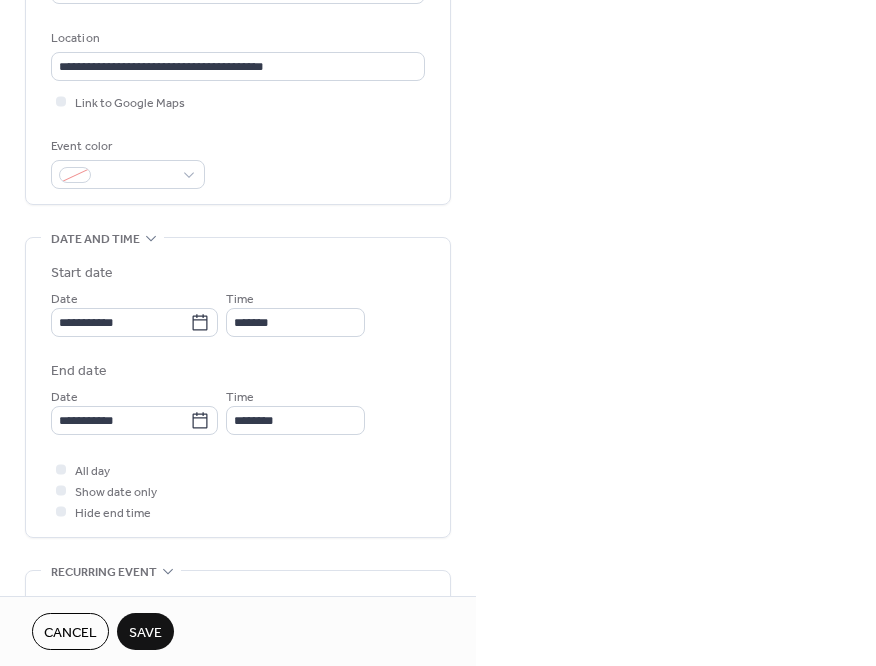 scroll, scrollTop: 522, scrollLeft: 0, axis: vertical 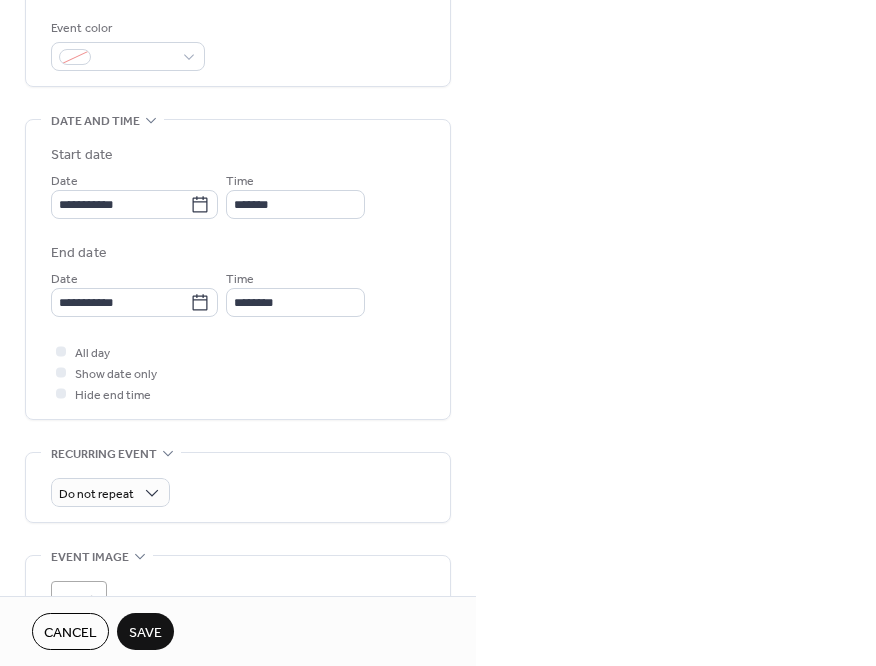 type on "**********" 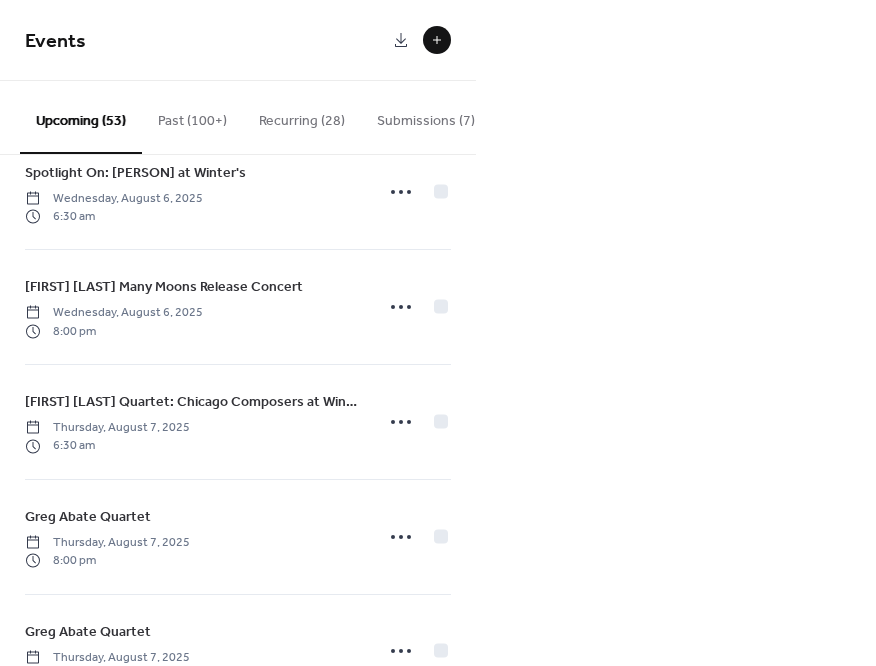 scroll, scrollTop: 343, scrollLeft: 0, axis: vertical 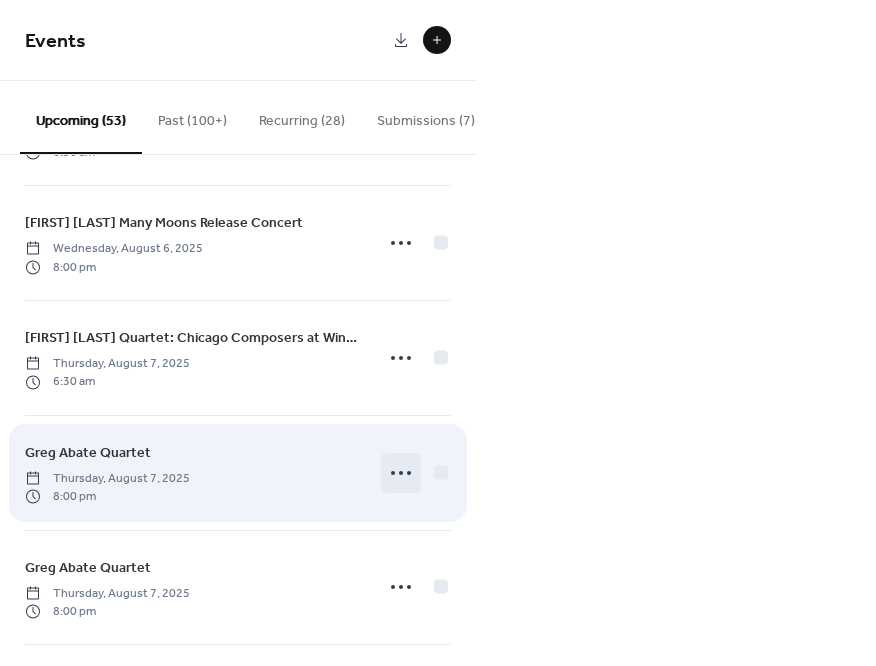 click 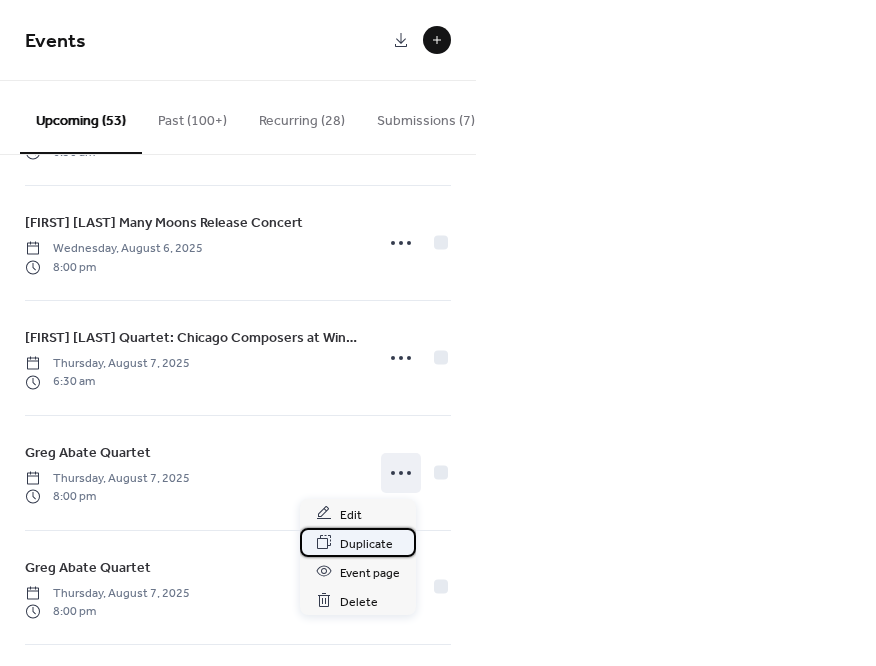 click on "Duplicate" at bounding box center [366, 543] 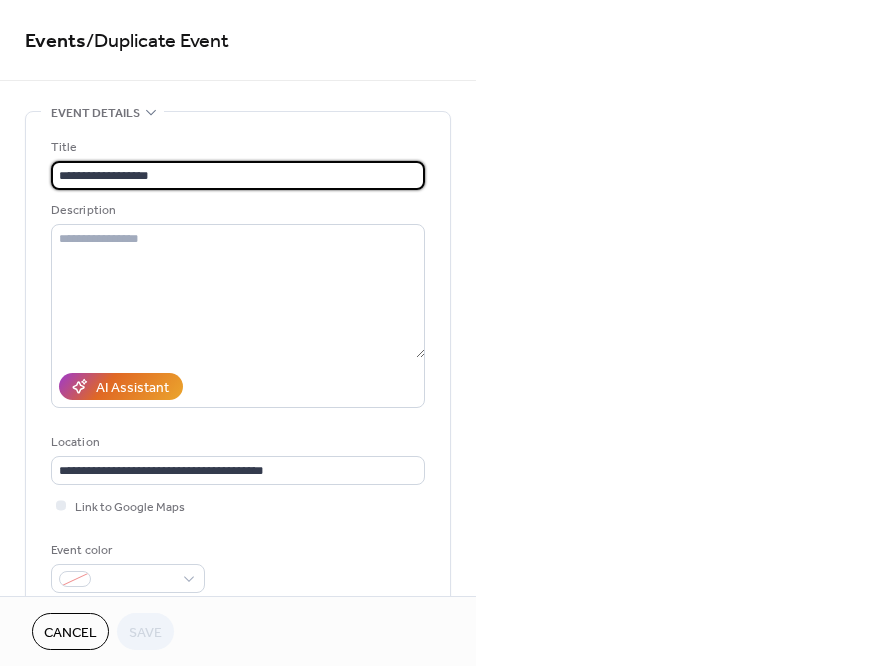 drag, startPoint x: 59, startPoint y: 177, endPoint x: 186, endPoint y: 189, distance: 127.56567 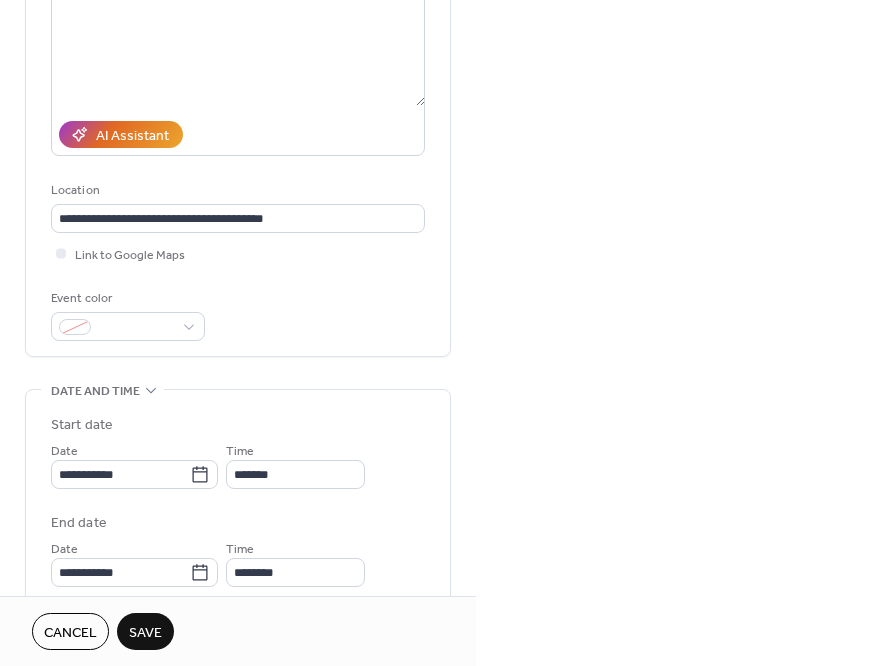 scroll, scrollTop: 620, scrollLeft: 0, axis: vertical 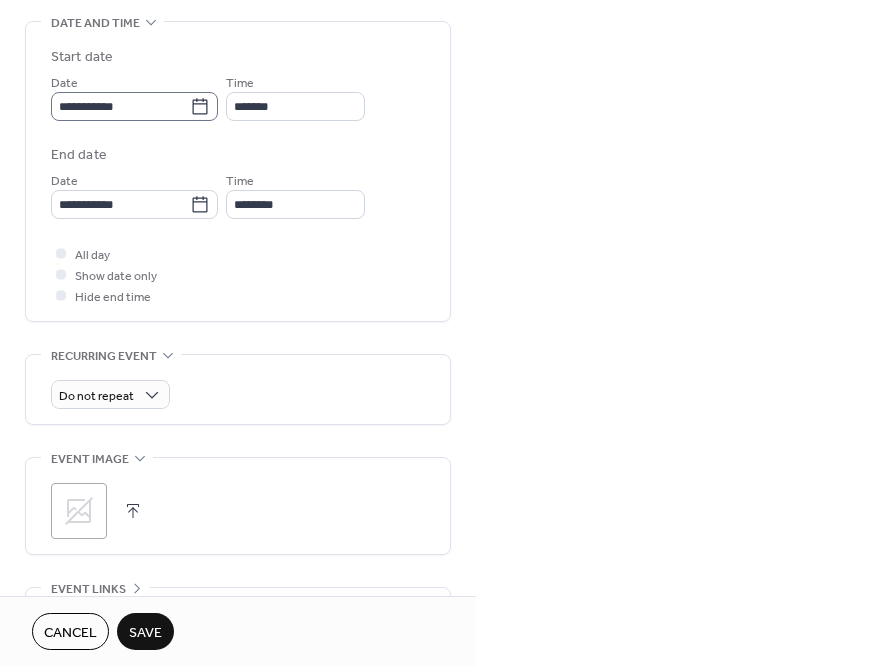 type on "**********" 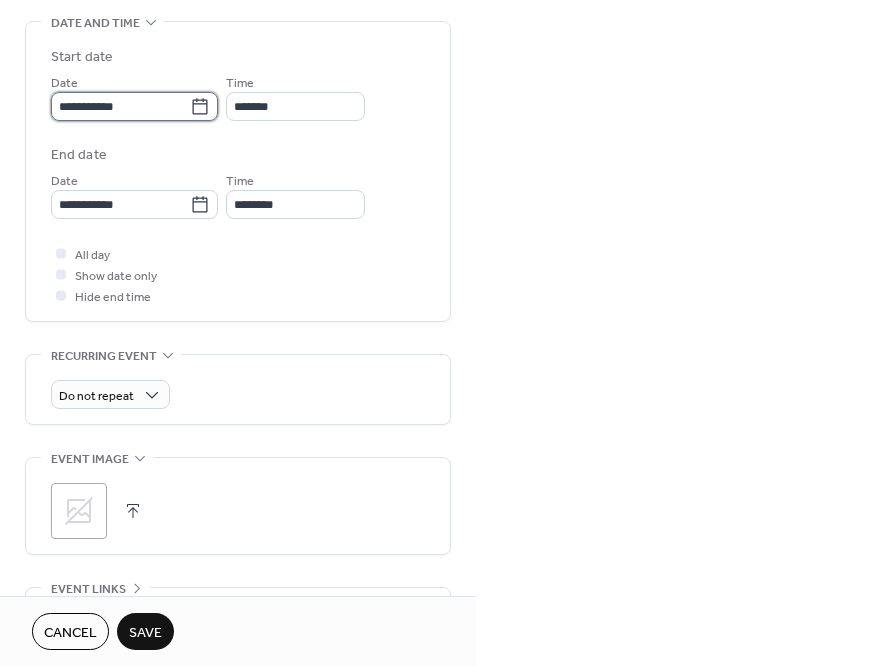 click on "**********" at bounding box center (120, 106) 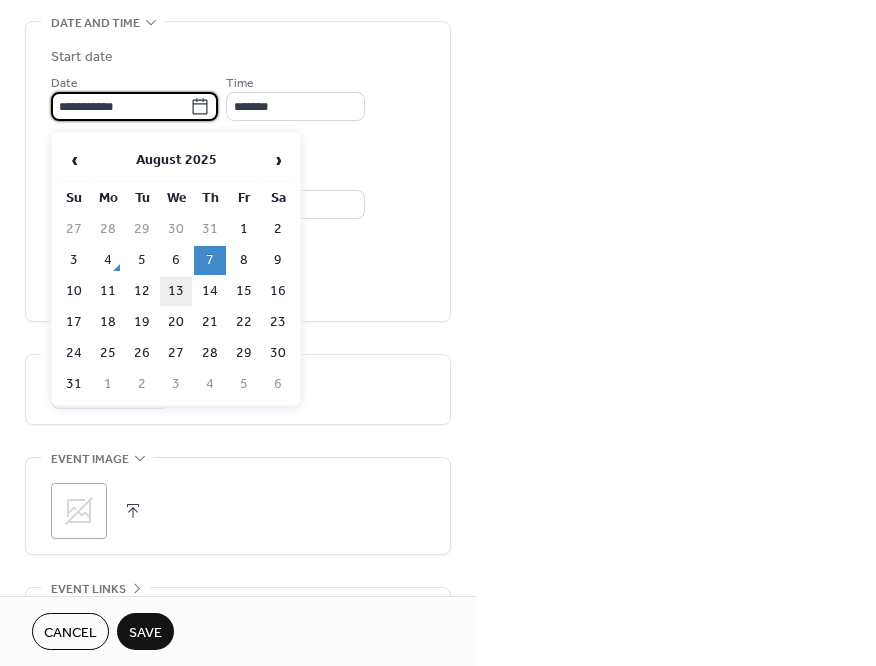 click on "13" at bounding box center [176, 291] 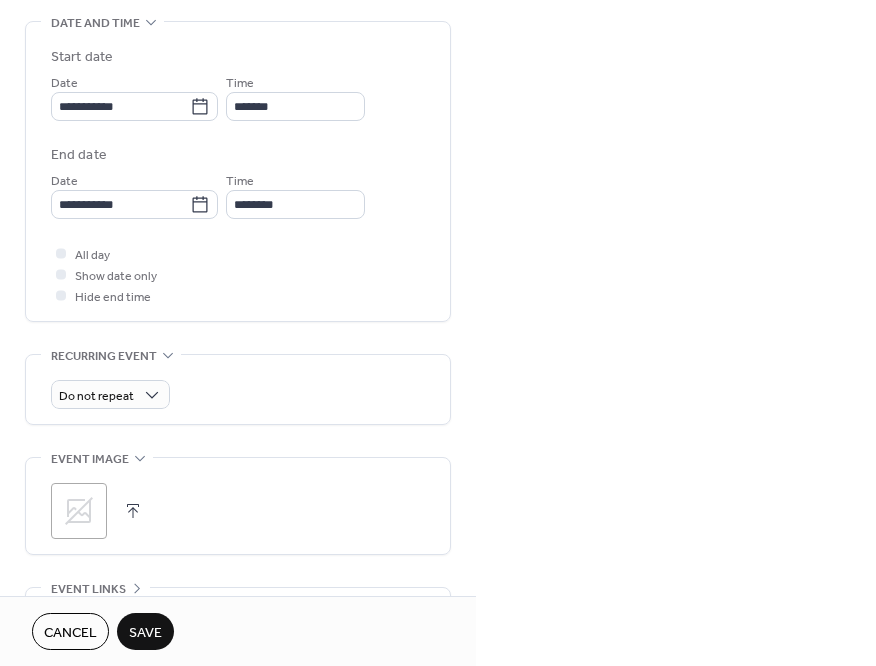 type on "**********" 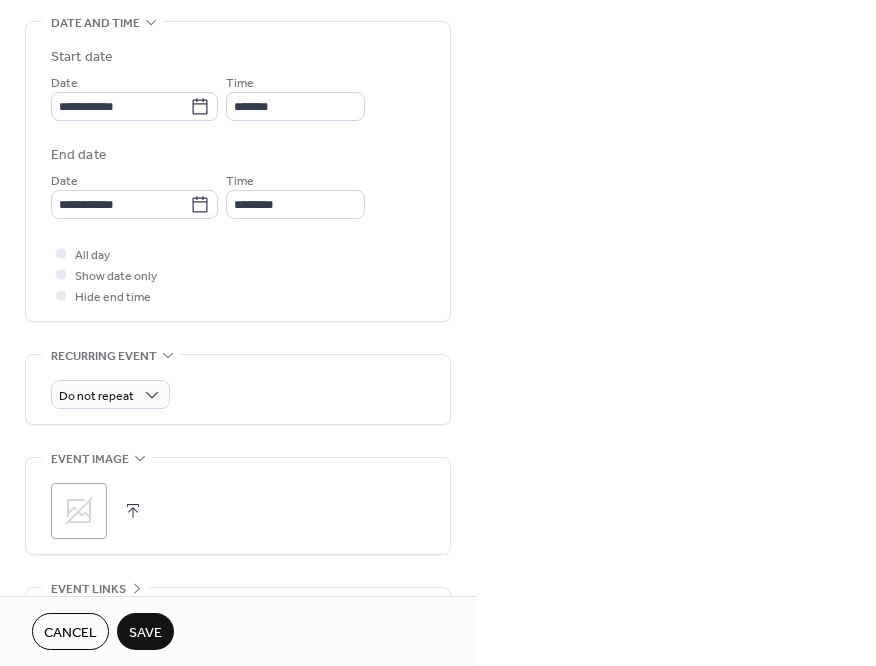 type on "**********" 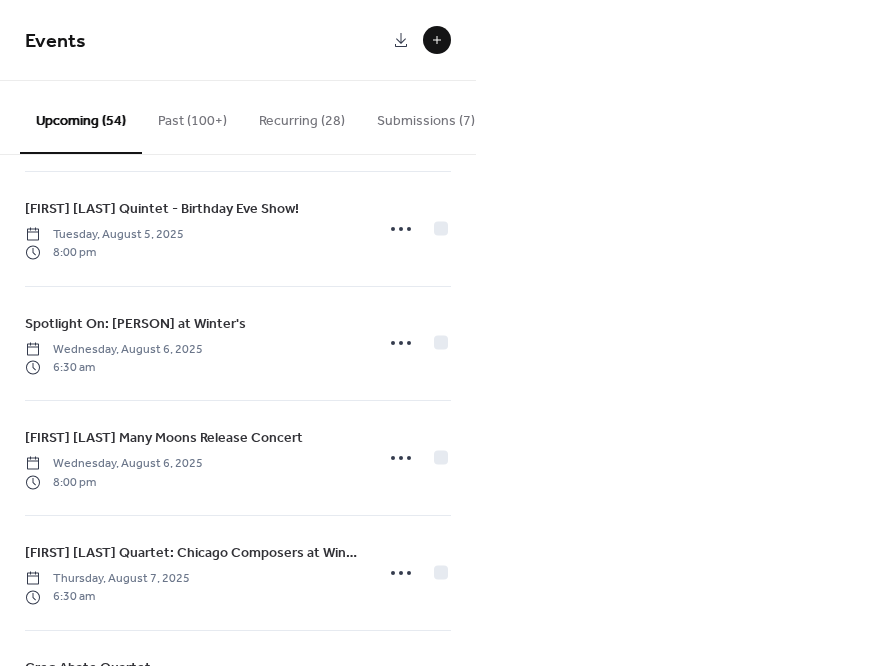 scroll, scrollTop: 416, scrollLeft: 0, axis: vertical 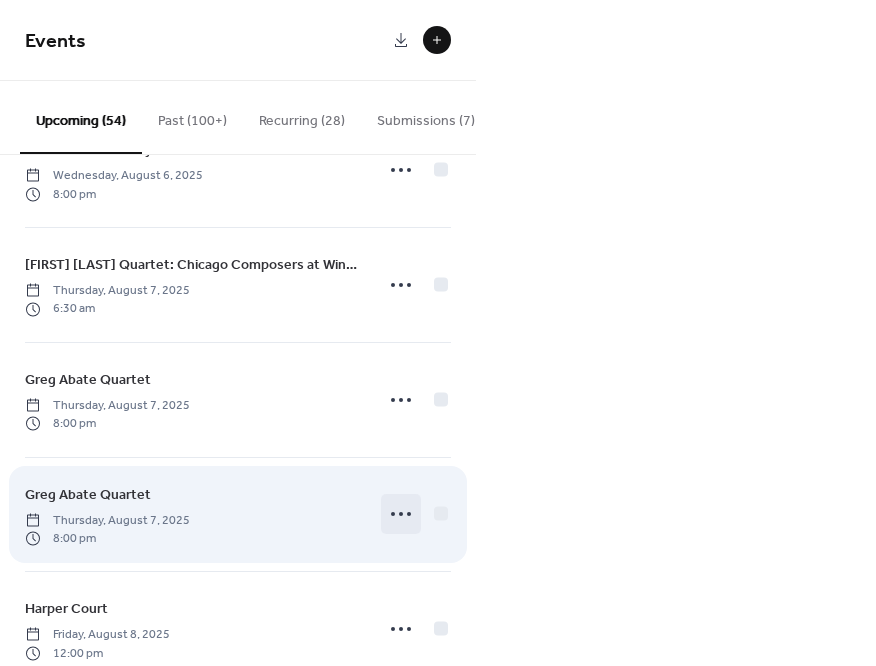 click 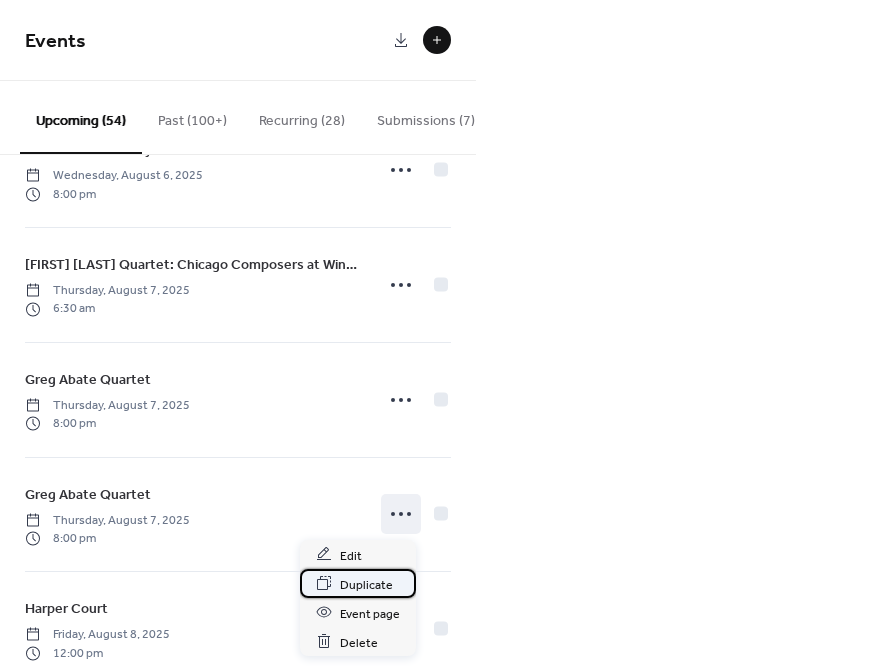 click on "Duplicate" at bounding box center [366, 584] 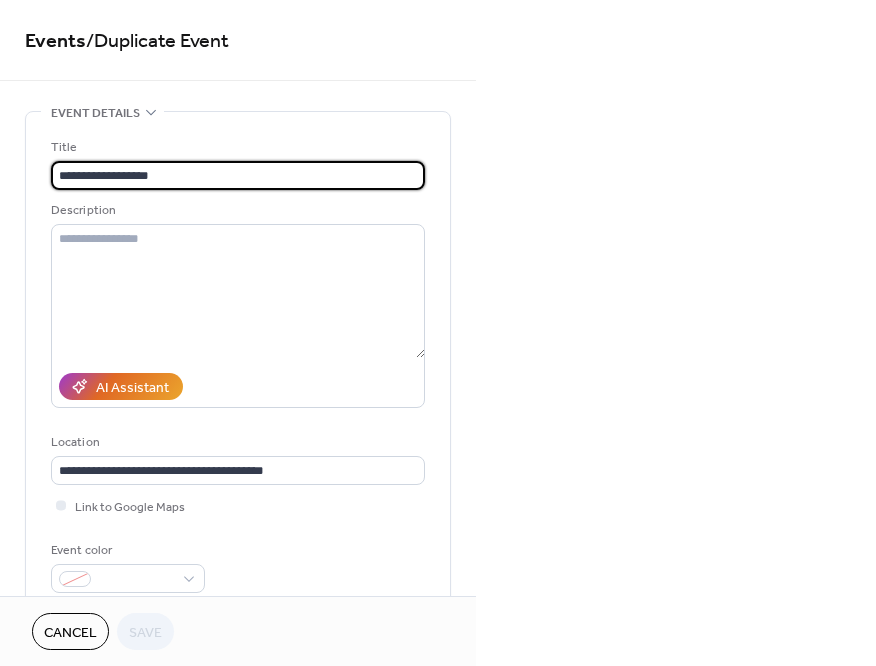 drag, startPoint x: 58, startPoint y: 174, endPoint x: 116, endPoint y: 172, distance: 58.034473 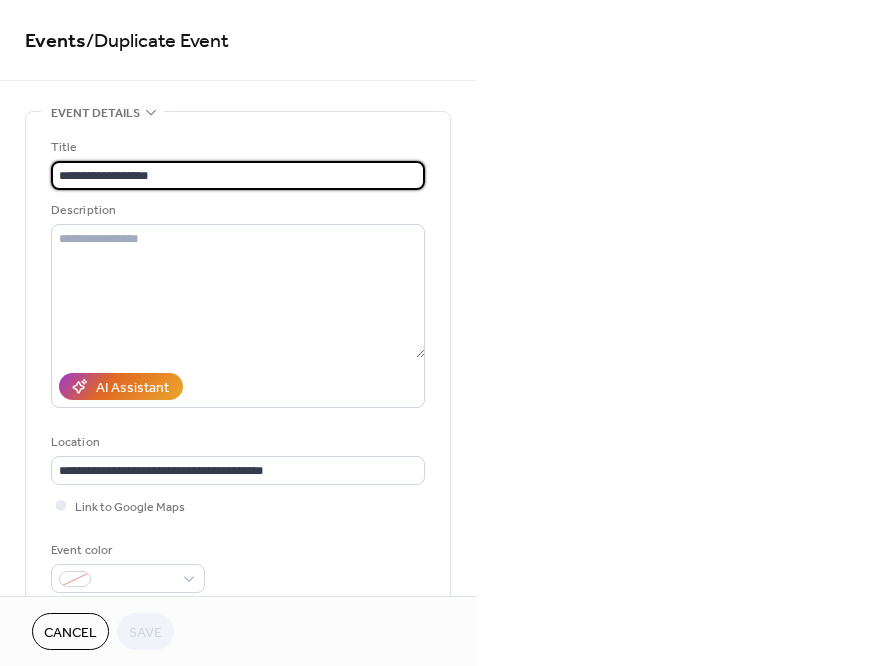 click on "**********" at bounding box center (238, 175) 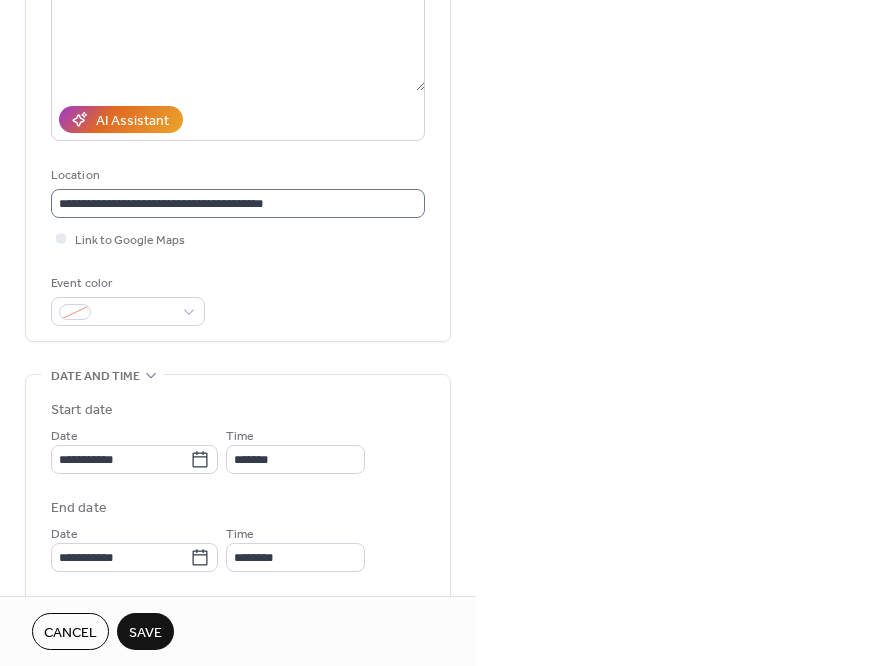scroll, scrollTop: 307, scrollLeft: 0, axis: vertical 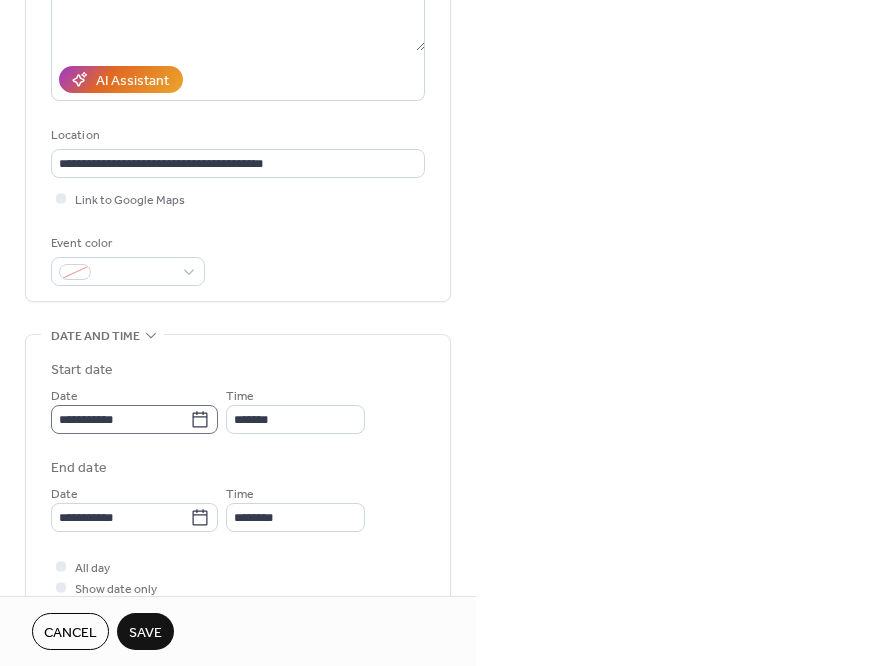 type on "**********" 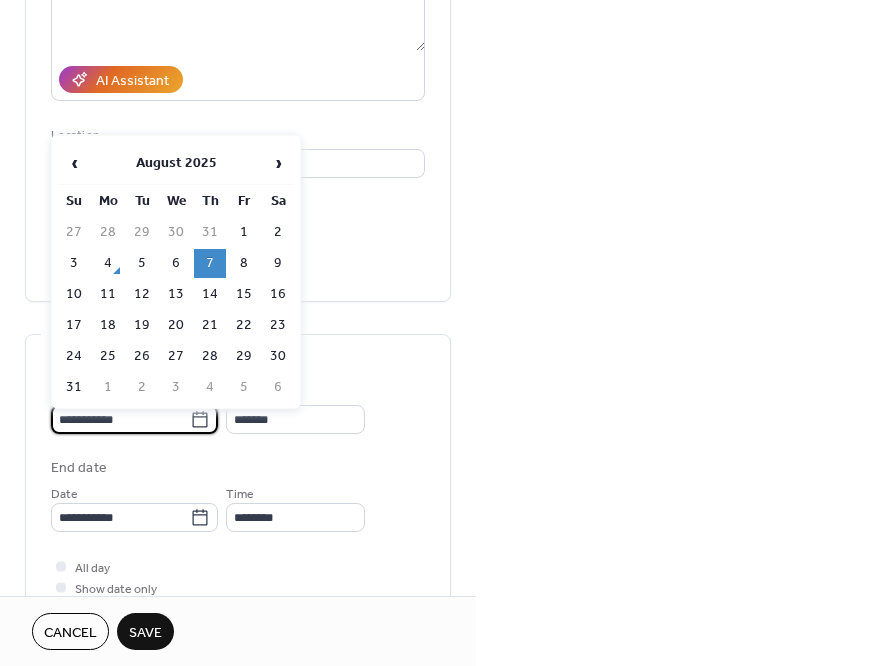 click on "**********" at bounding box center (120, 419) 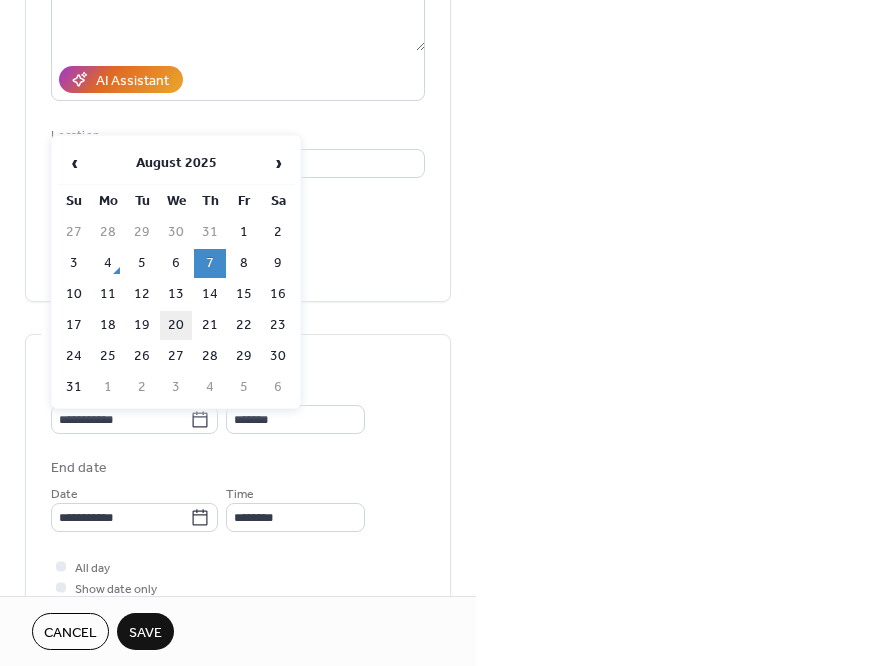 click on "20" at bounding box center (176, 325) 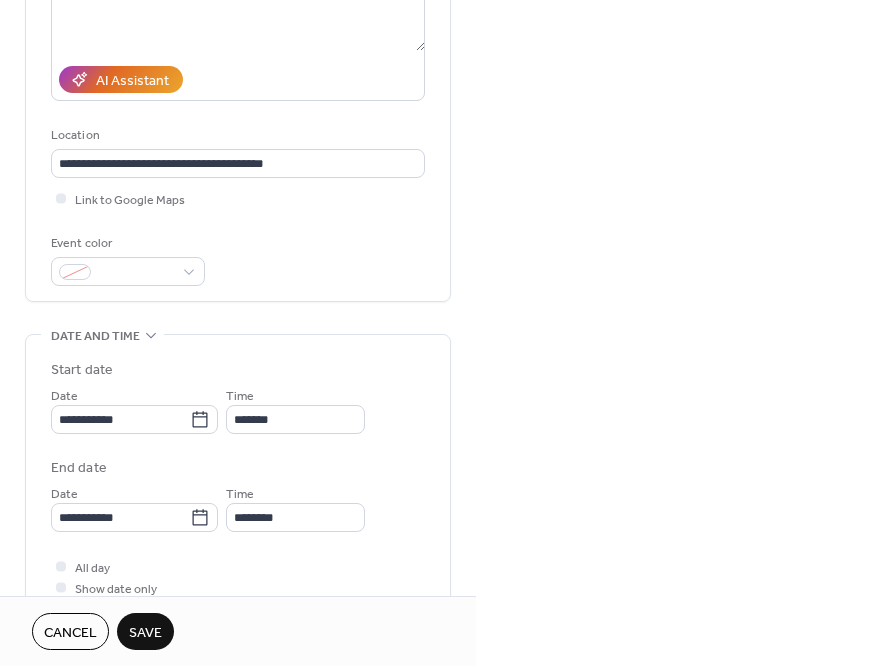 click on "Save" at bounding box center [145, 633] 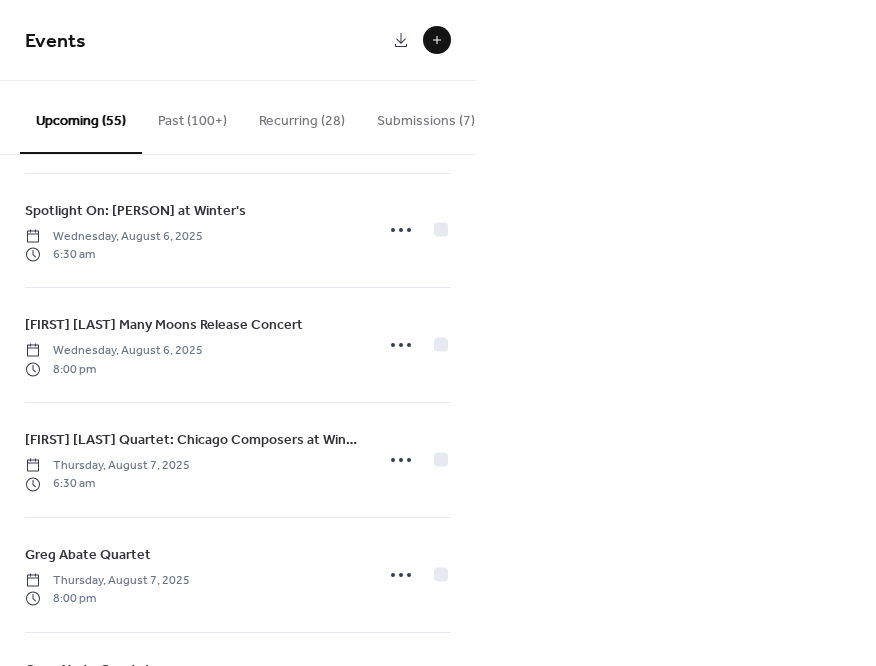 scroll, scrollTop: 303, scrollLeft: 0, axis: vertical 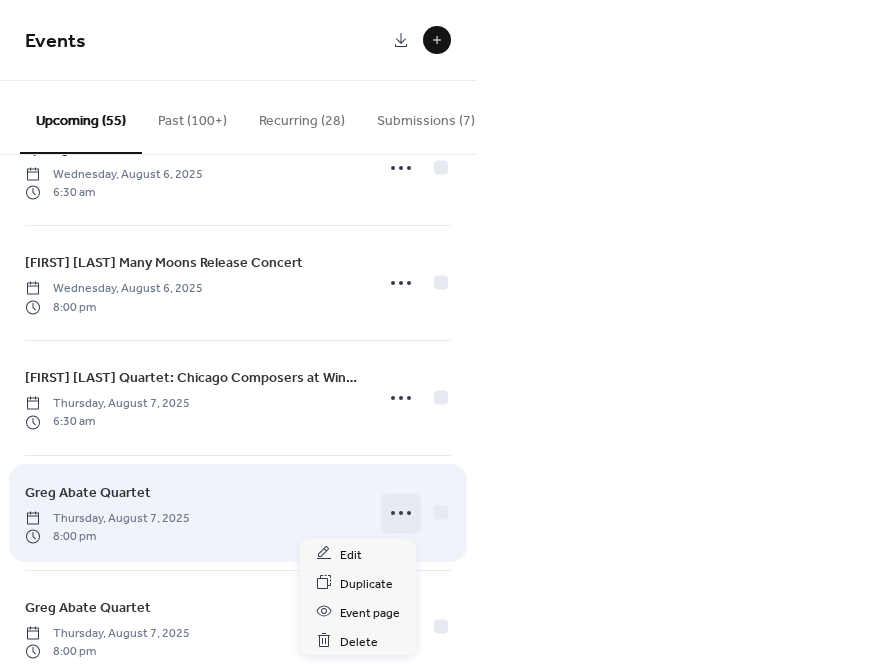 click 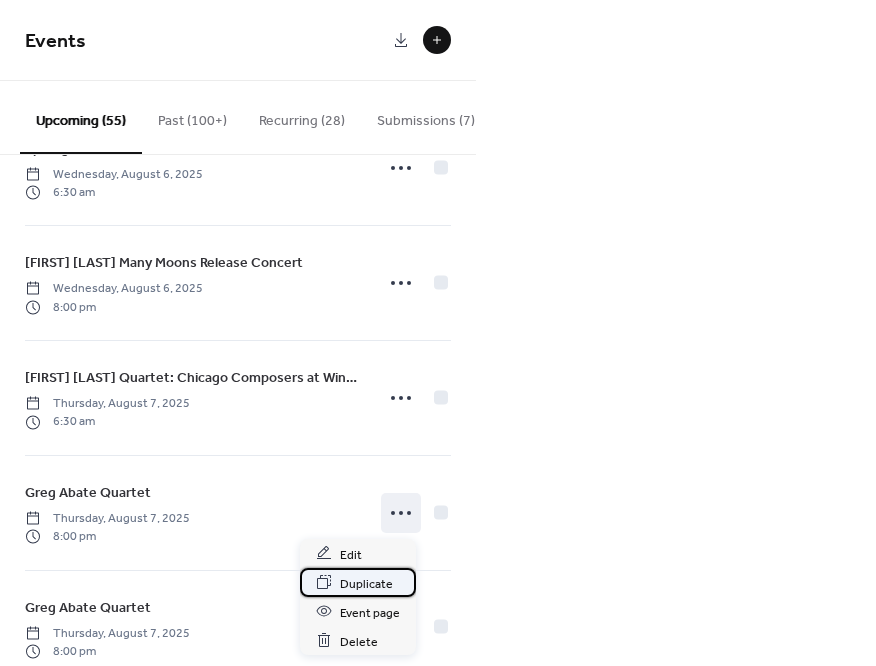 click on "Duplicate" at bounding box center (366, 583) 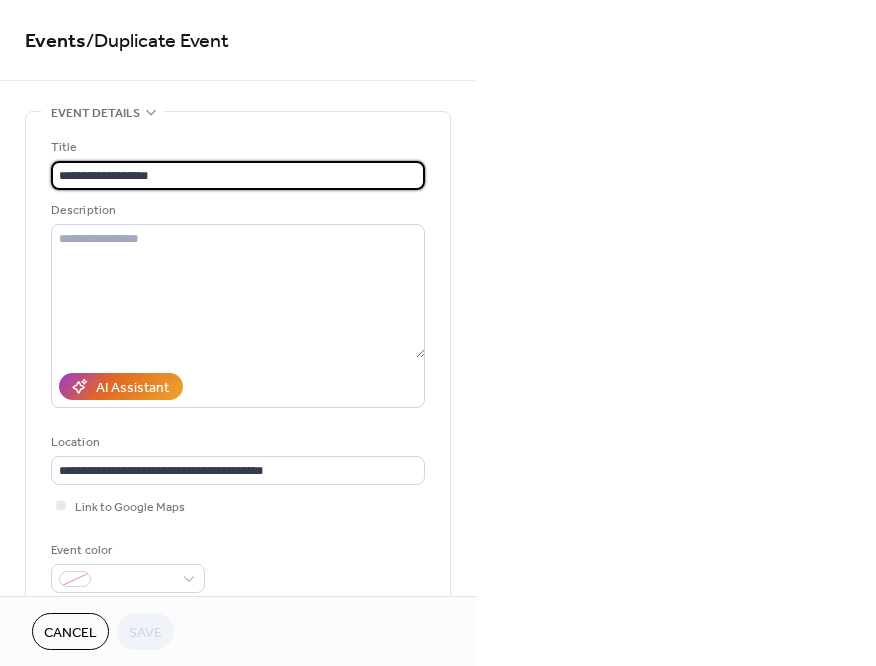 drag, startPoint x: 58, startPoint y: 178, endPoint x: 119, endPoint y: 174, distance: 61.13101 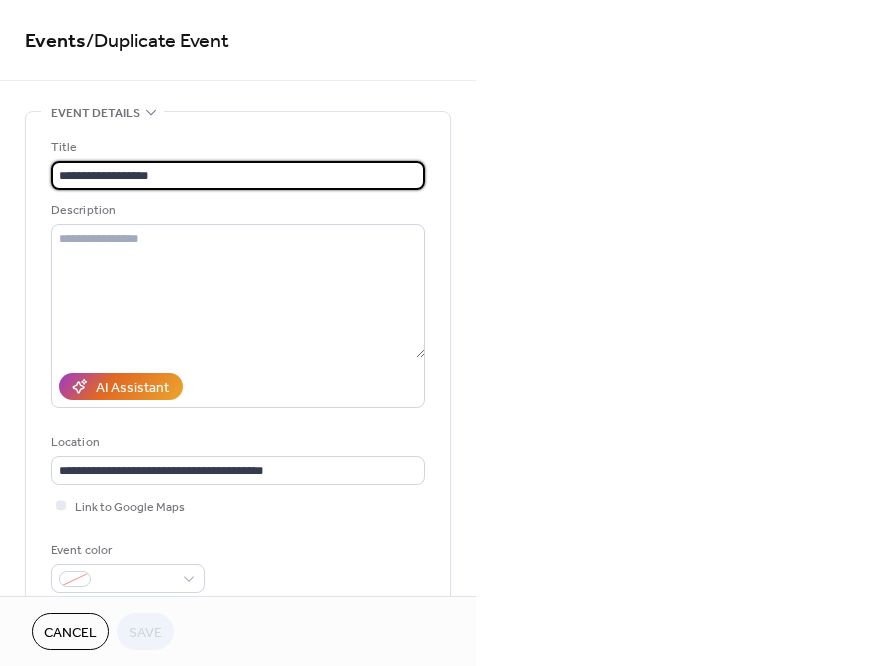 click on "**********" at bounding box center [238, 175] 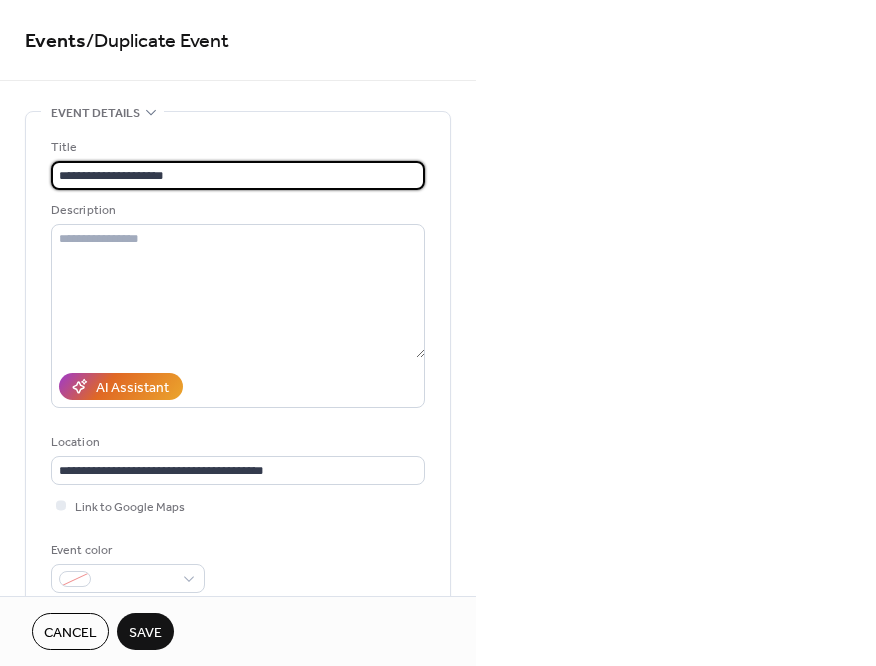 click on "**********" at bounding box center [238, 175] 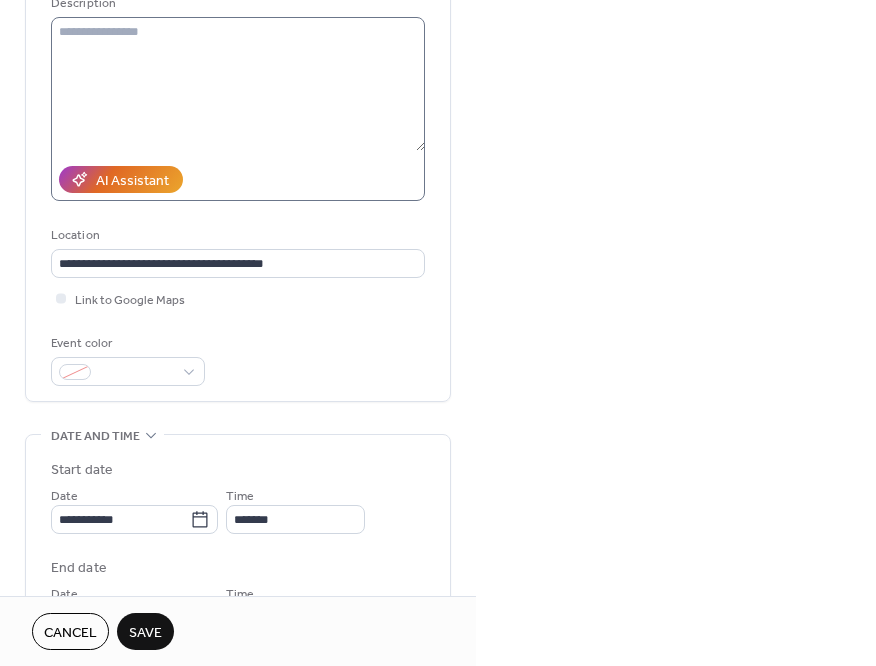 scroll, scrollTop: 332, scrollLeft: 0, axis: vertical 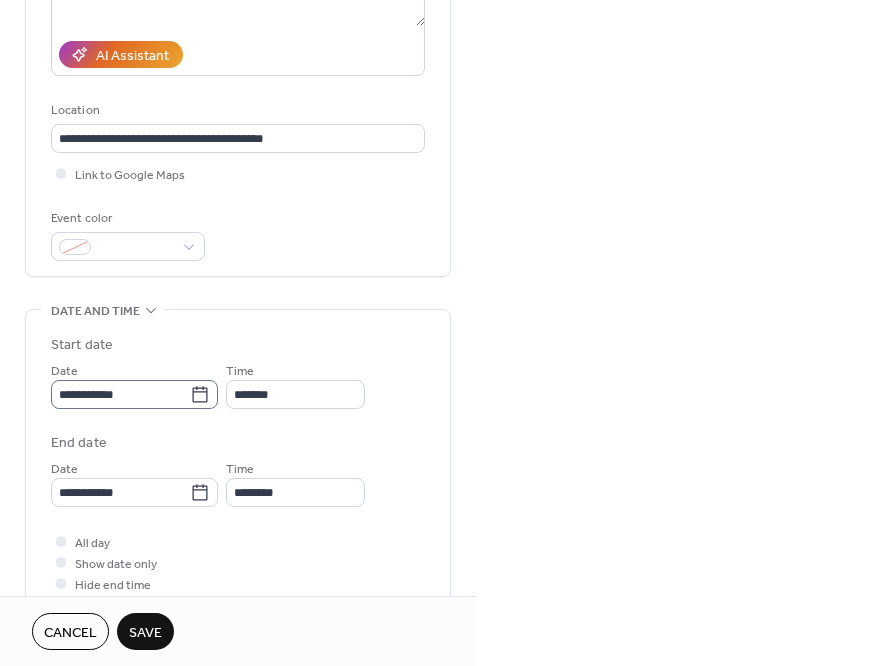 type on "**********" 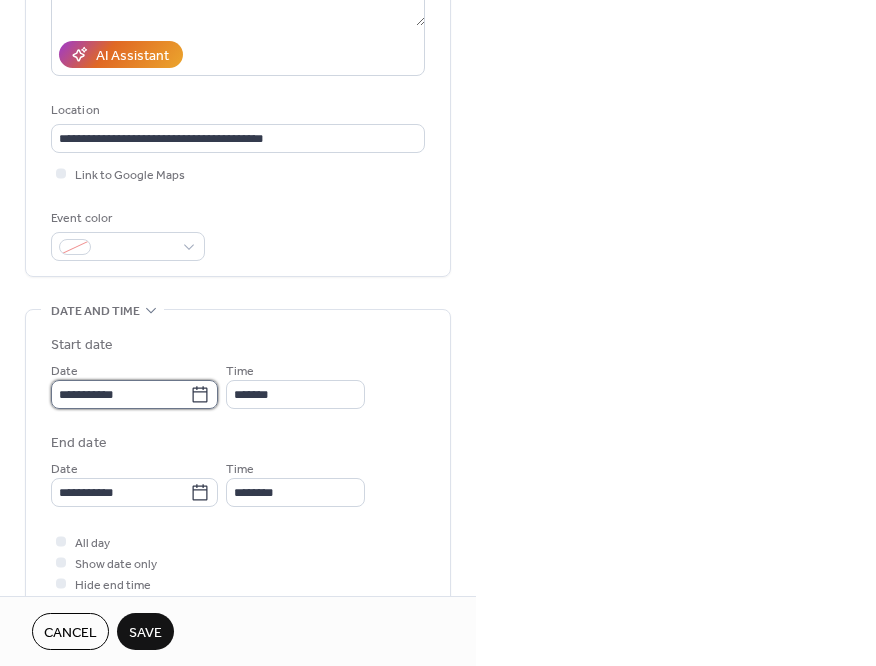 click on "**********" at bounding box center (120, 394) 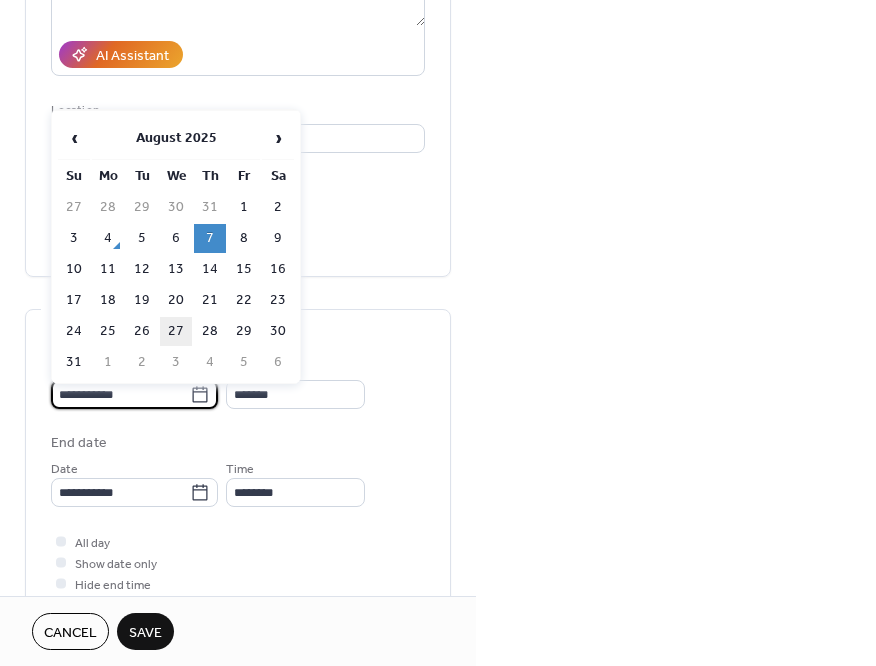 click on "27" at bounding box center (176, 331) 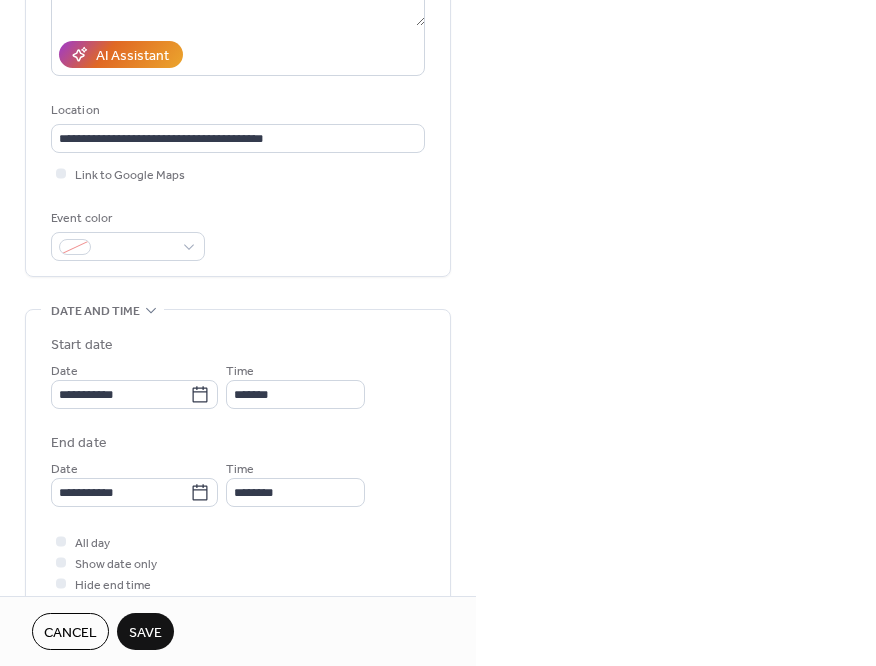 type on "**********" 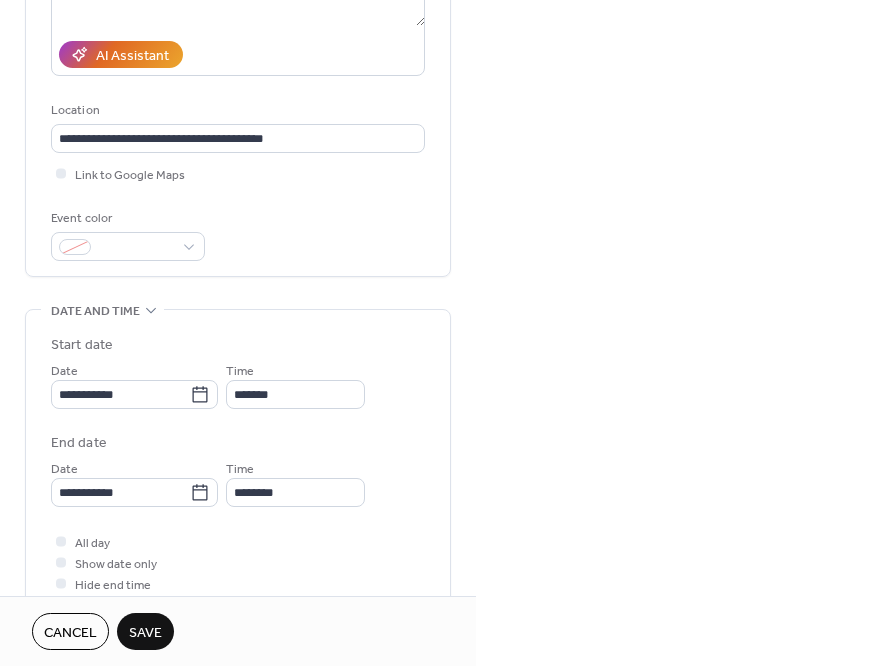 type on "**********" 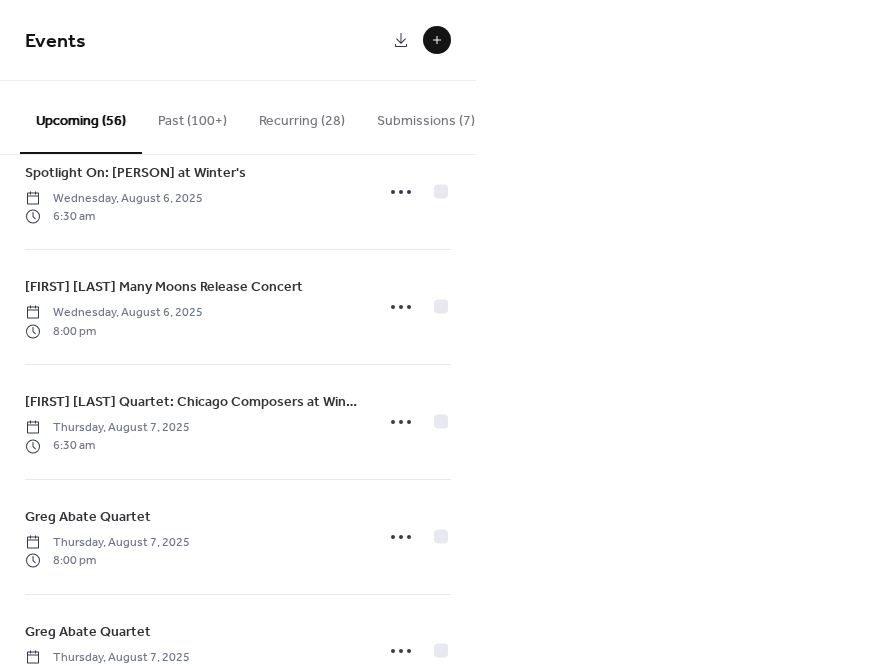 scroll, scrollTop: 294, scrollLeft: 0, axis: vertical 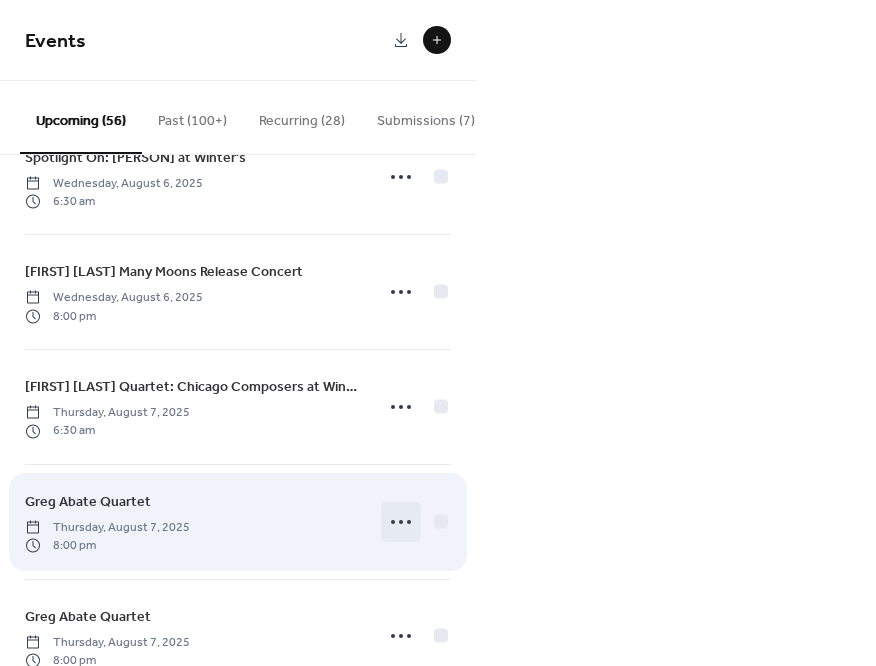 click 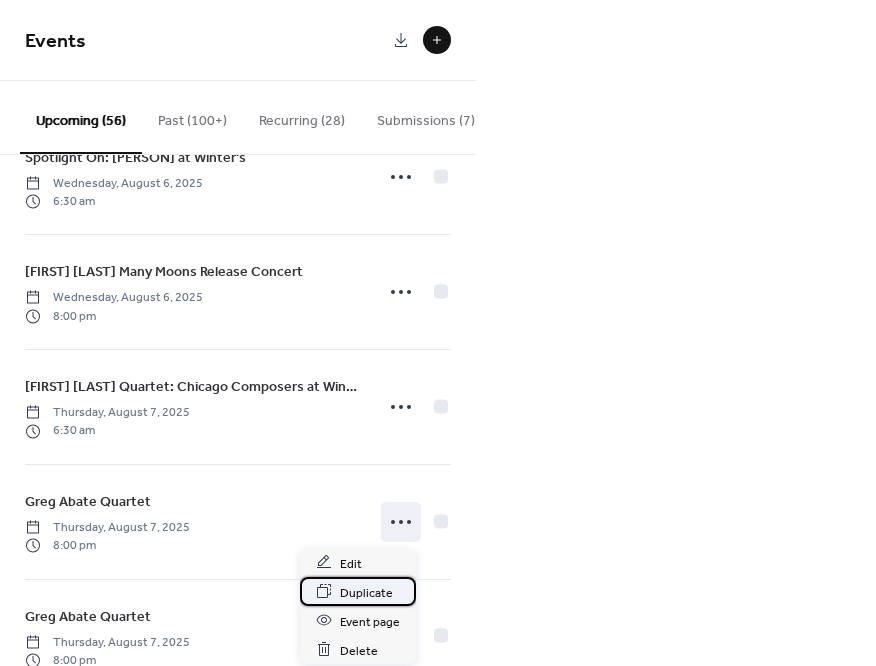 click on "Duplicate" at bounding box center (366, 592) 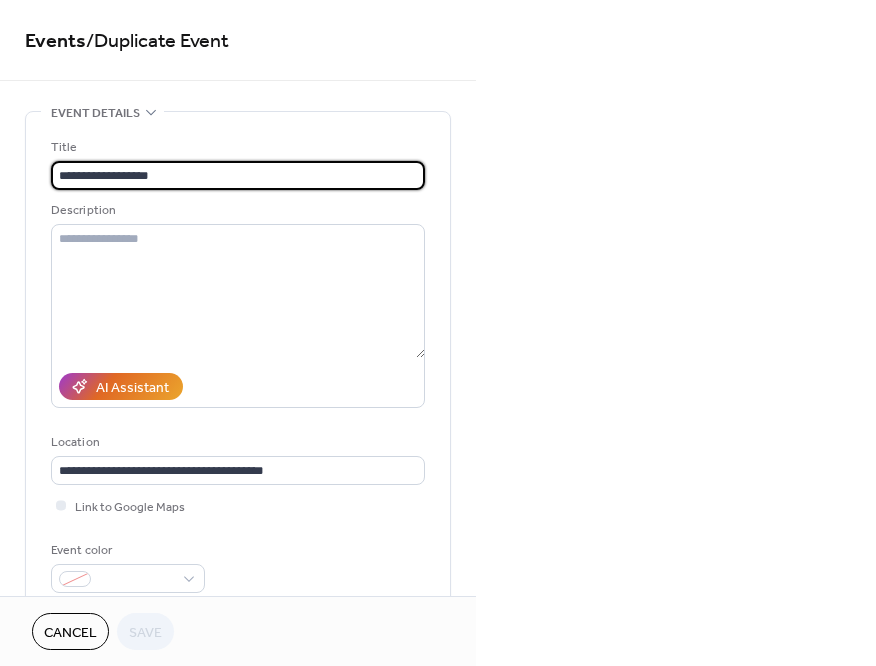 drag, startPoint x: 165, startPoint y: 185, endPoint x: 27, endPoint y: 145, distance: 143.6802 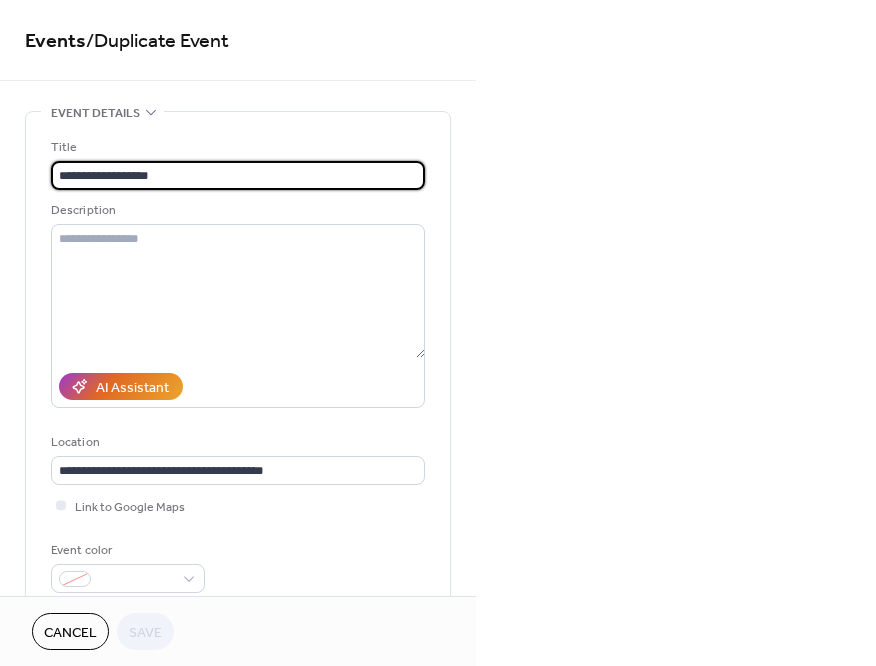 click on "**********" at bounding box center [238, 360] 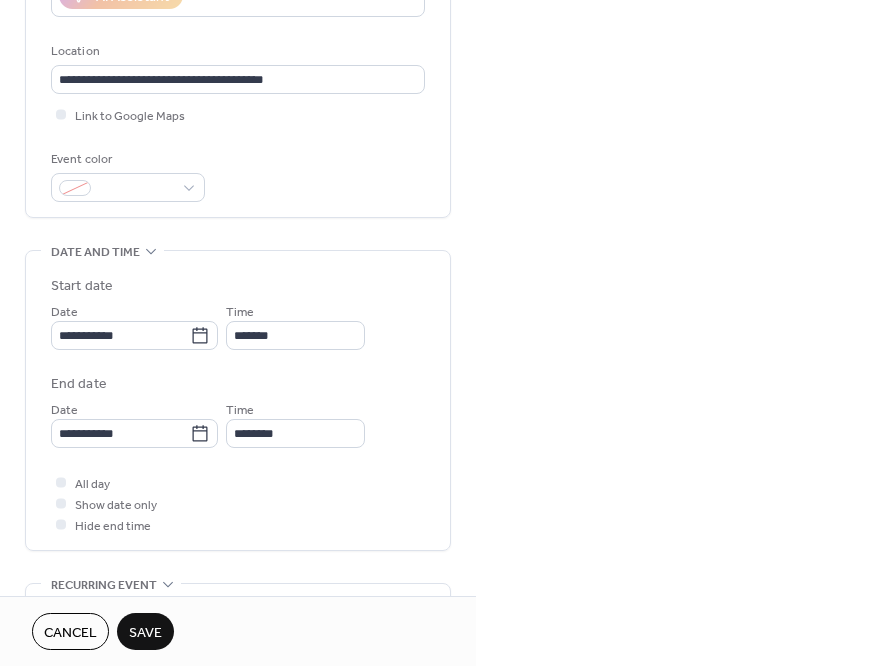 scroll, scrollTop: 416, scrollLeft: 0, axis: vertical 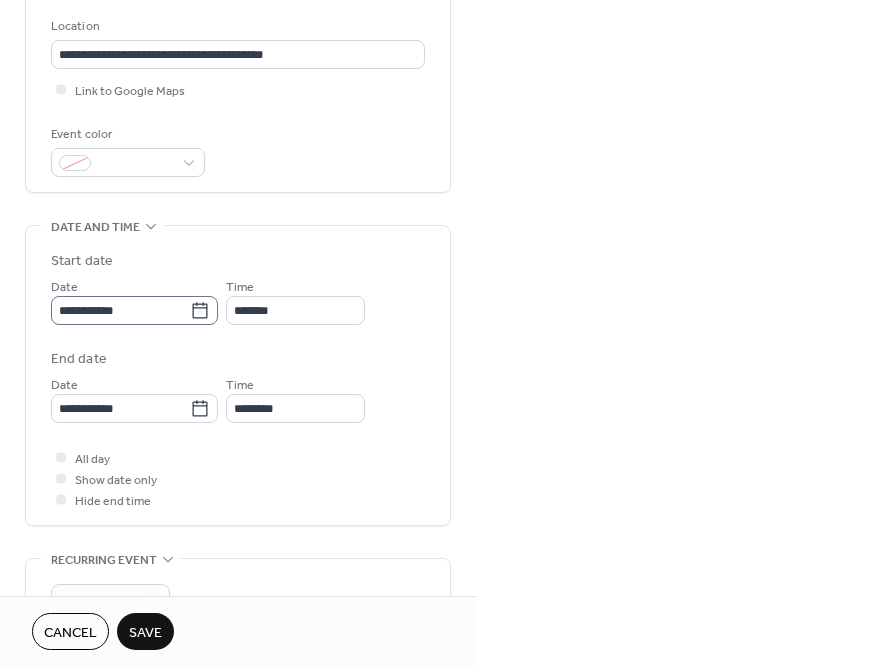 type on "********" 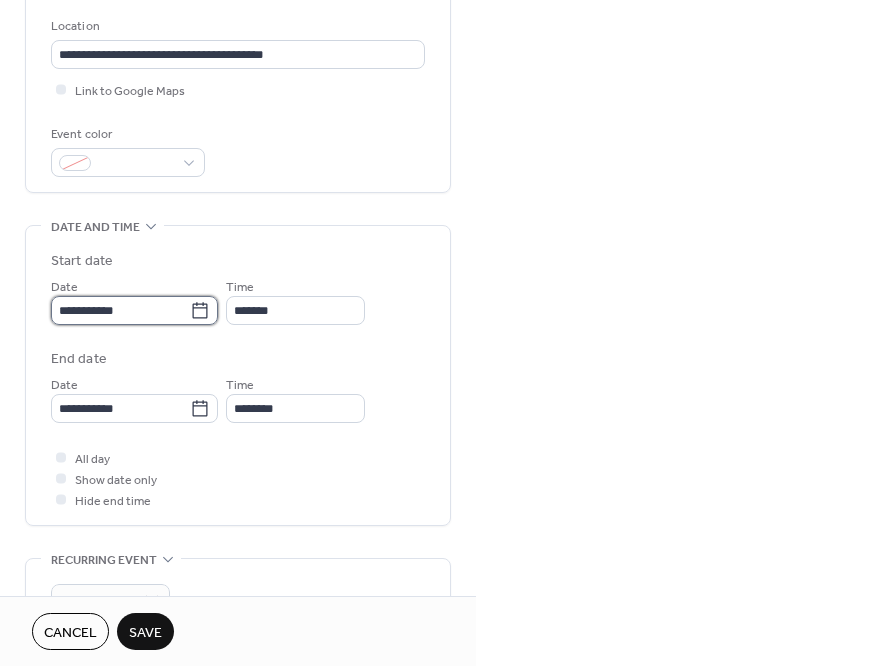 click on "**********" at bounding box center [120, 310] 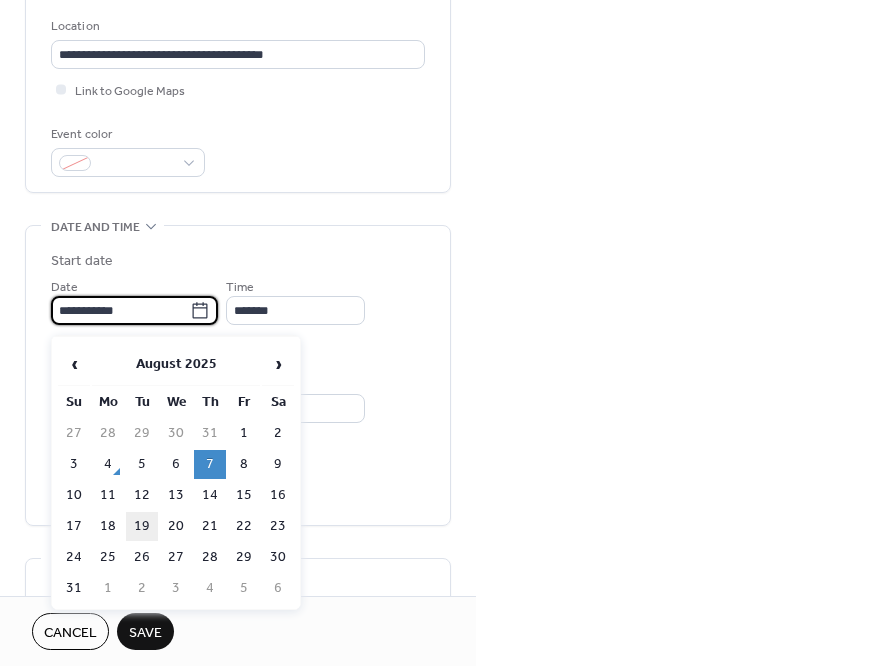 click on "19" at bounding box center (142, 526) 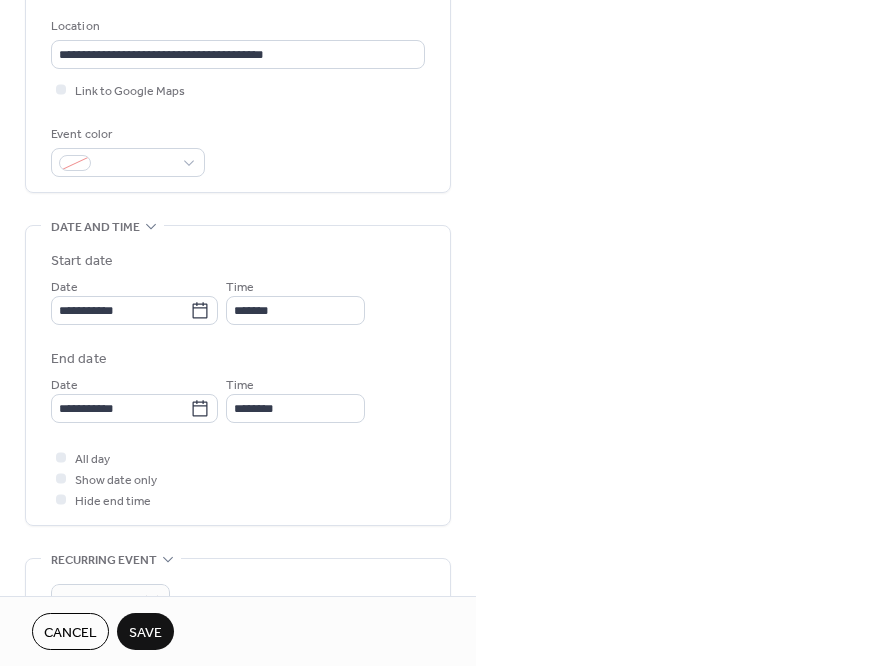 click on "Save" at bounding box center (145, 633) 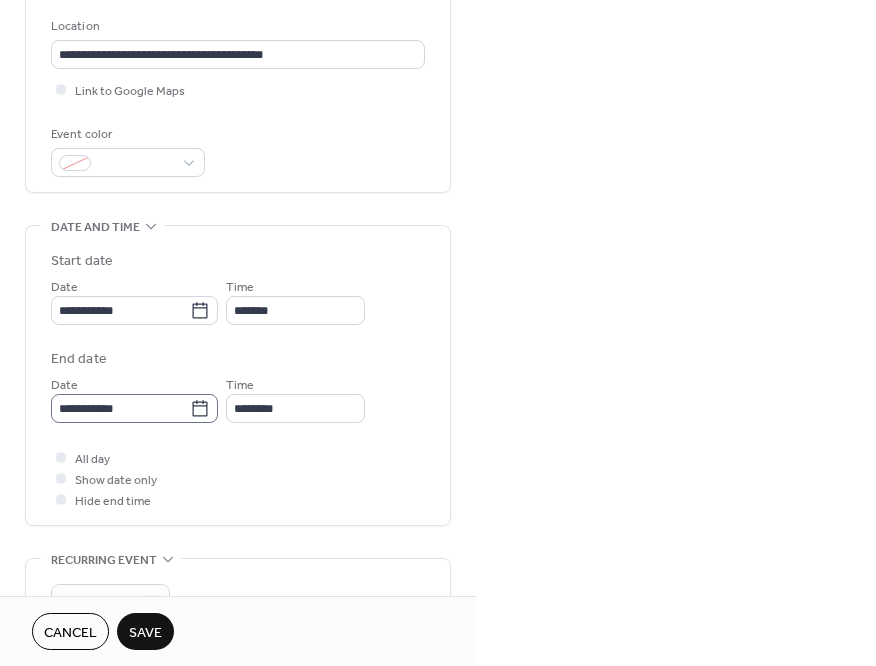 click on "**********" at bounding box center [238, 333] 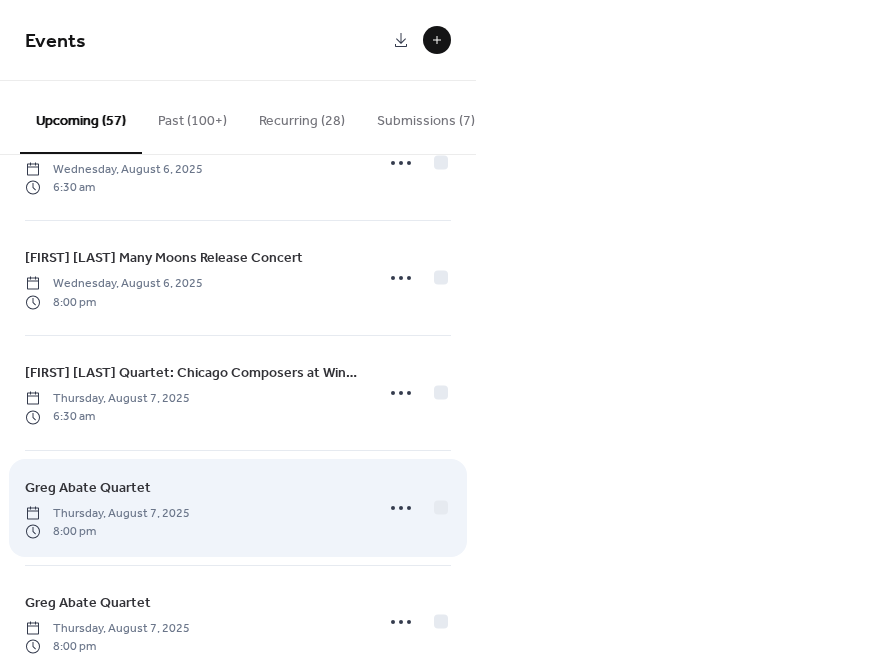 scroll, scrollTop: 402, scrollLeft: 0, axis: vertical 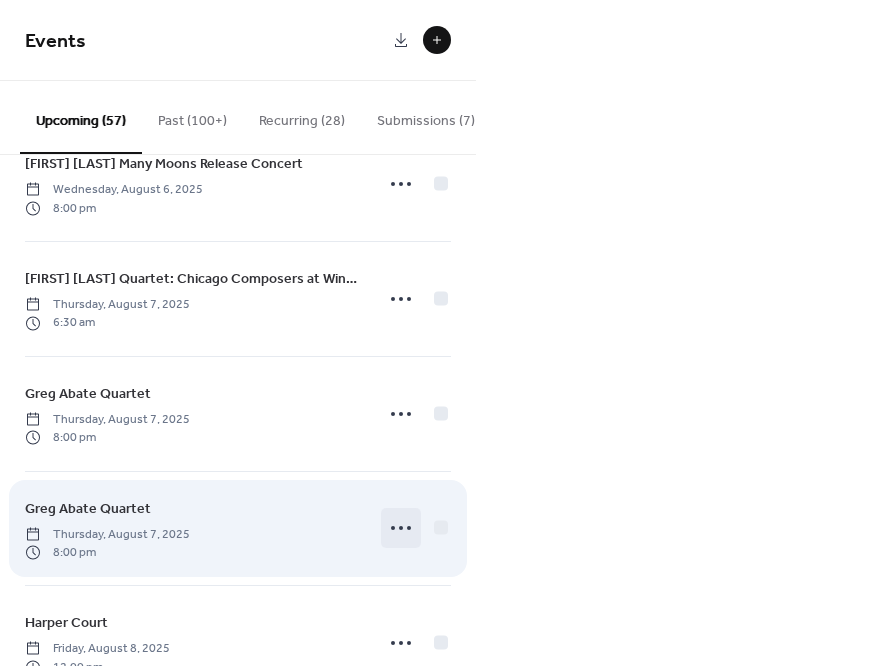 click 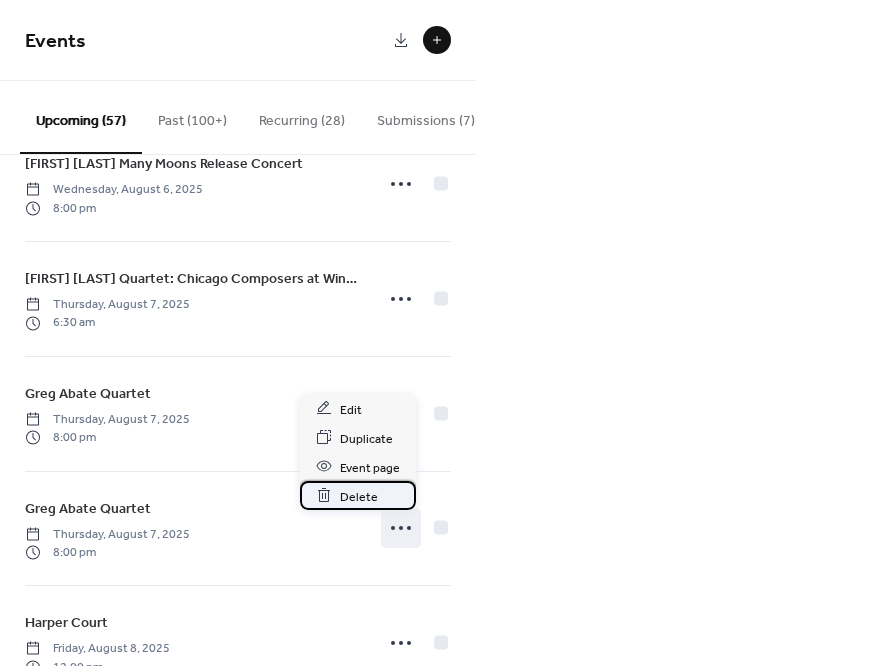 click on "Delete" at bounding box center (359, 496) 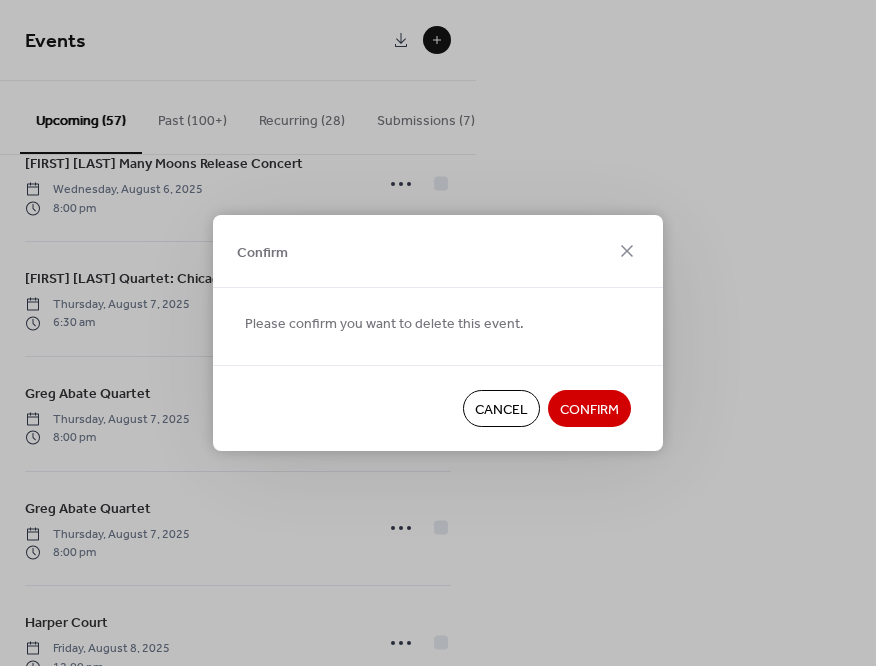 click on "Confirm" at bounding box center (589, 410) 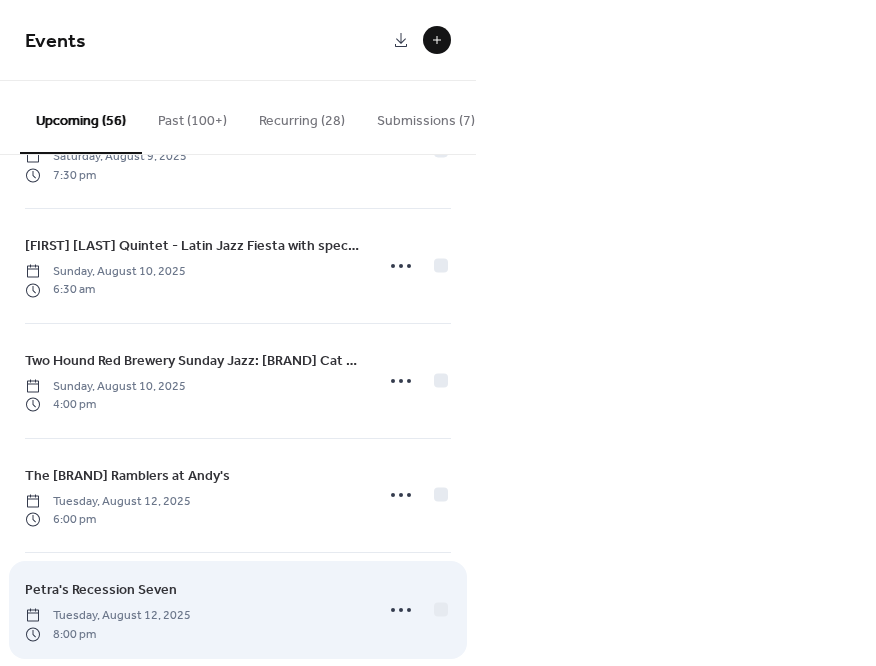 scroll, scrollTop: 1472, scrollLeft: 0, axis: vertical 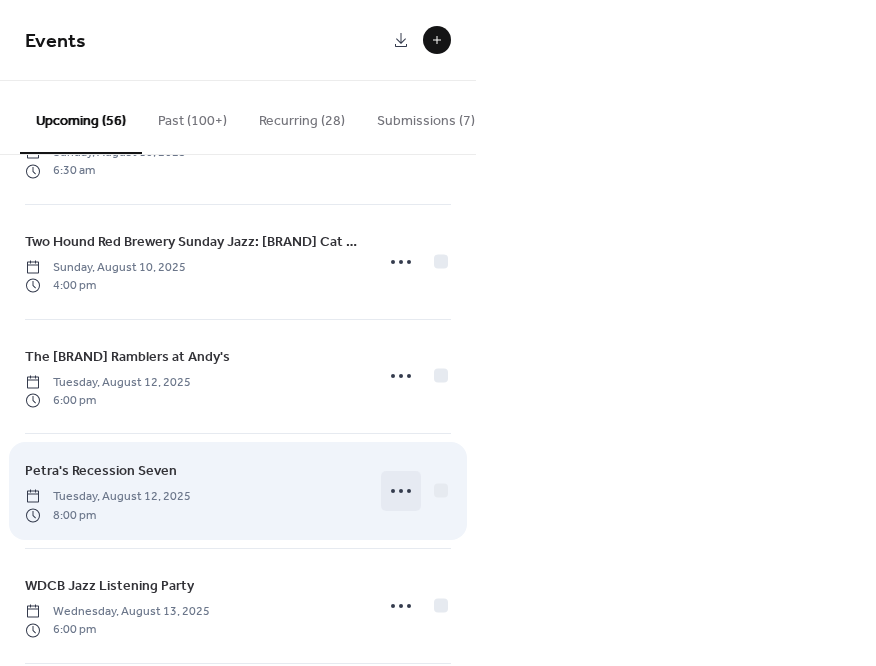 click 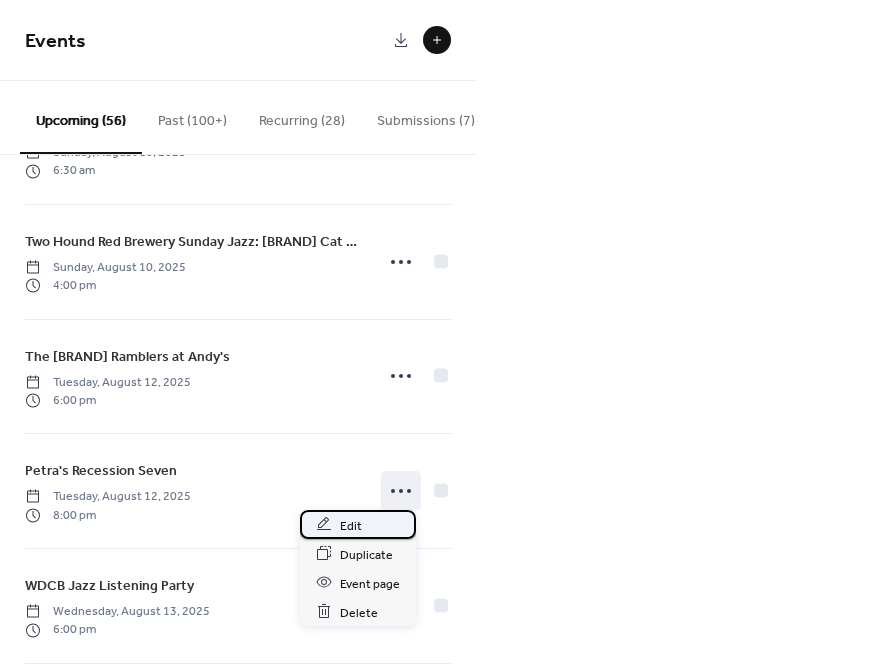 click on "Edit" at bounding box center (351, 525) 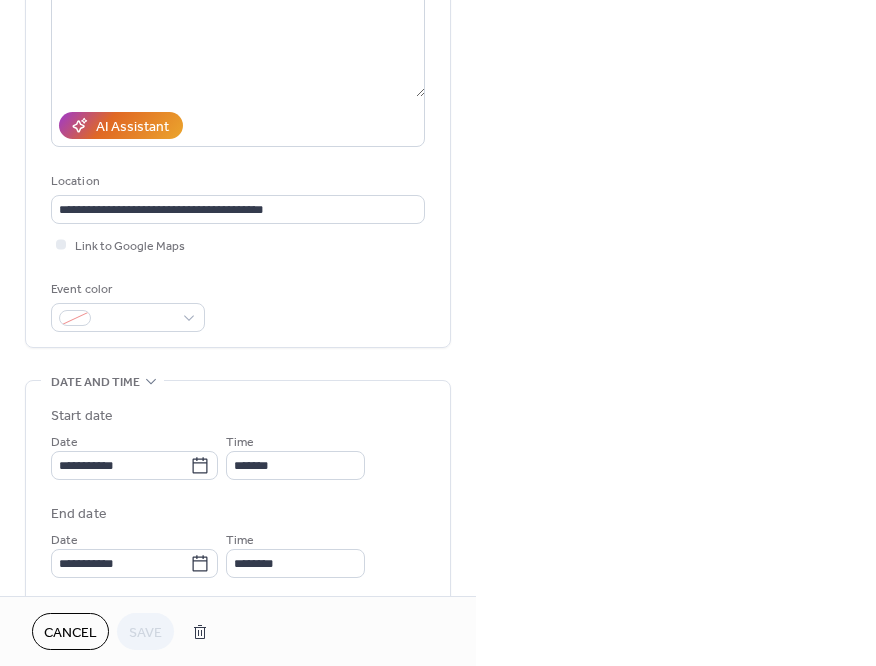 scroll, scrollTop: 423, scrollLeft: 0, axis: vertical 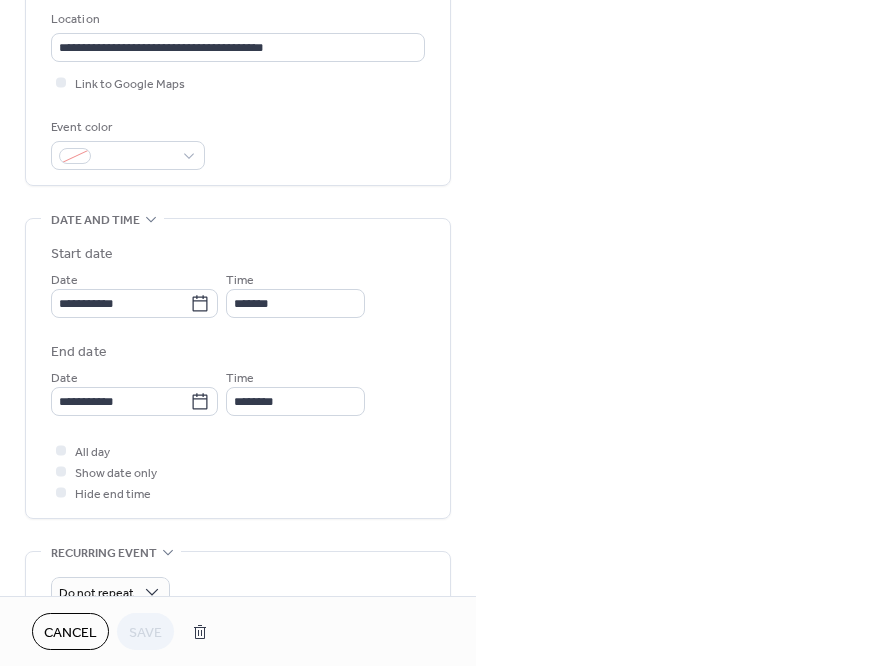 click on "Cancel" at bounding box center (70, 633) 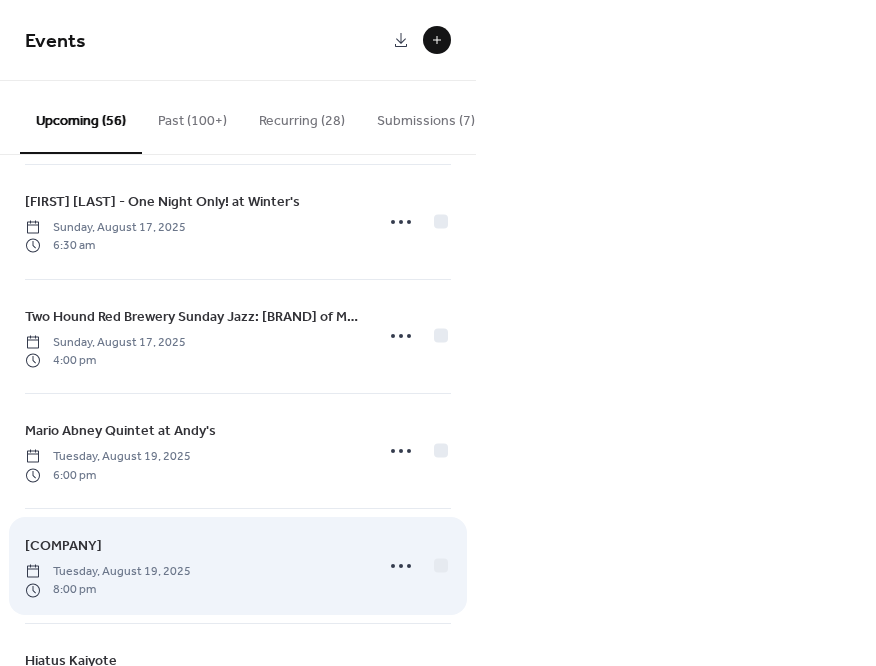 scroll, scrollTop: 2974, scrollLeft: 0, axis: vertical 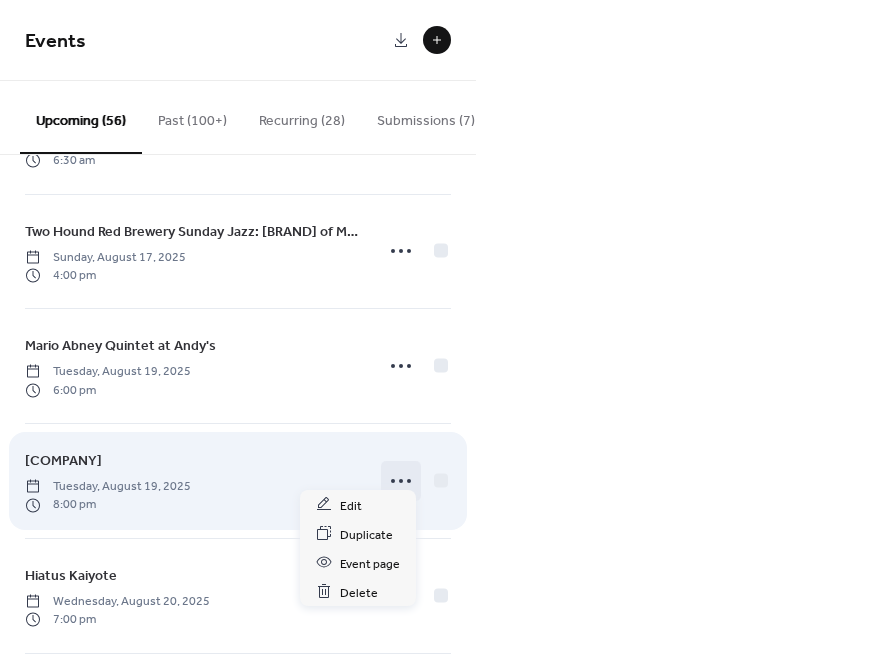 click 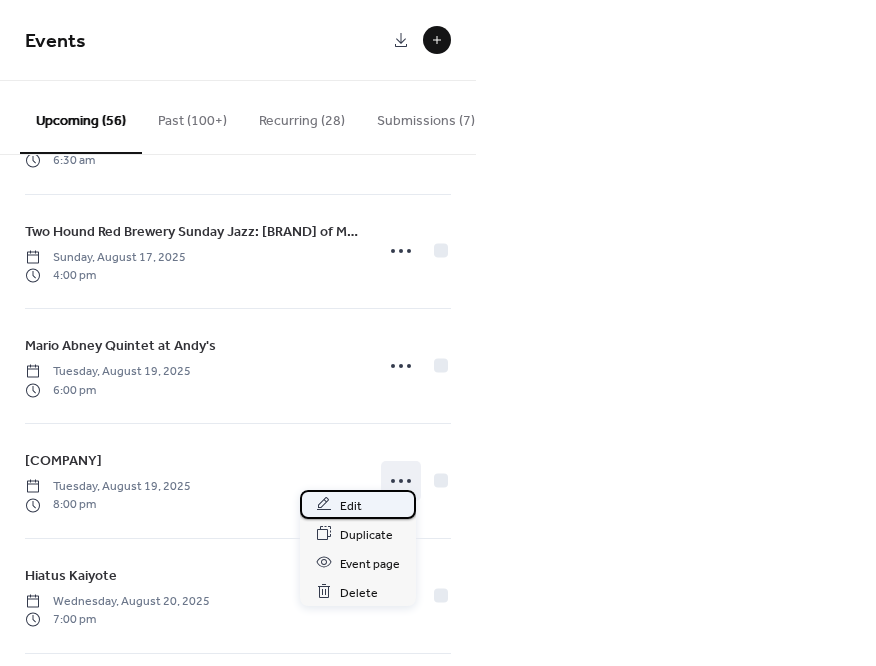 click on "Edit" at bounding box center [351, 505] 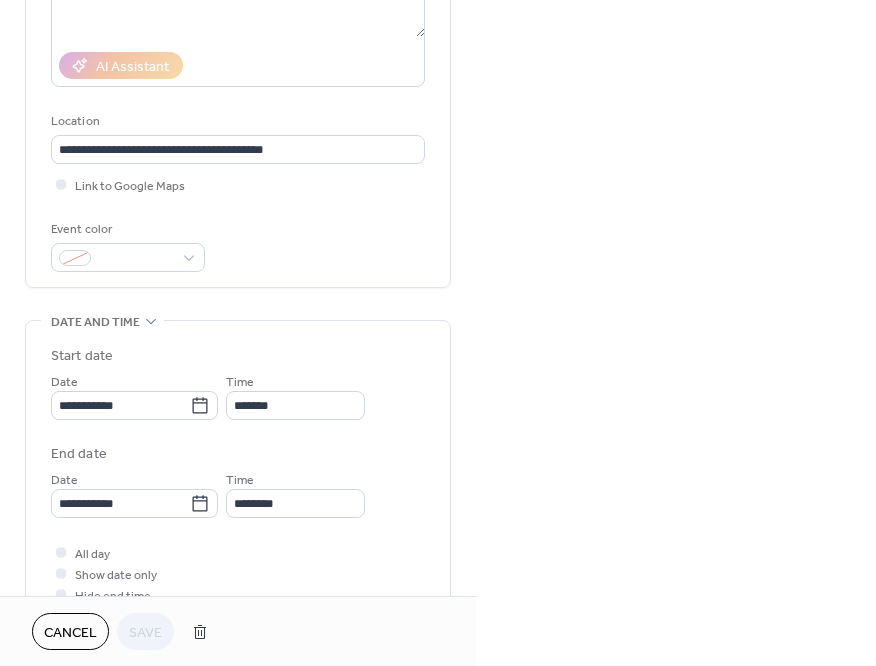 scroll, scrollTop: 450, scrollLeft: 0, axis: vertical 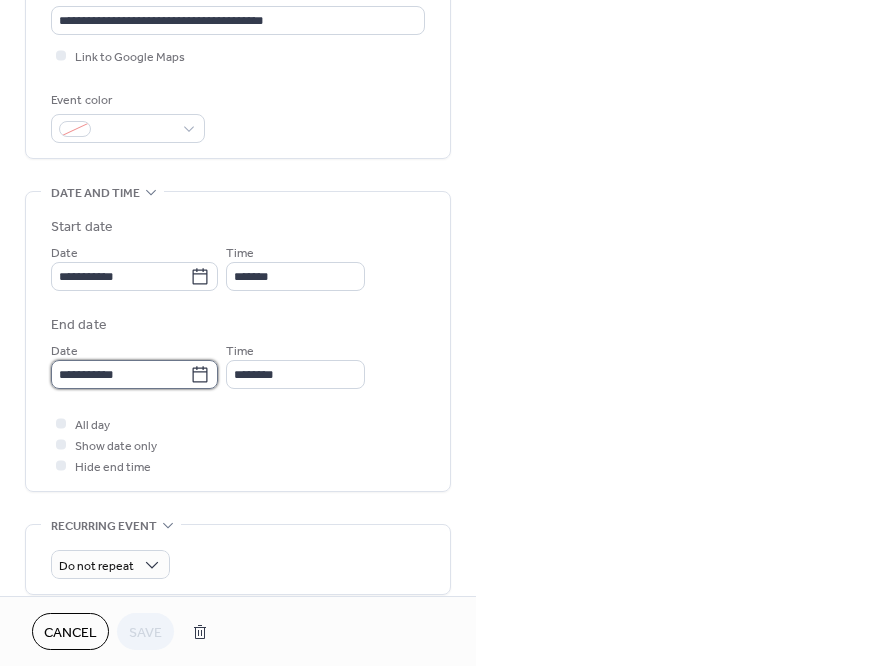 click on "**********" at bounding box center [120, 374] 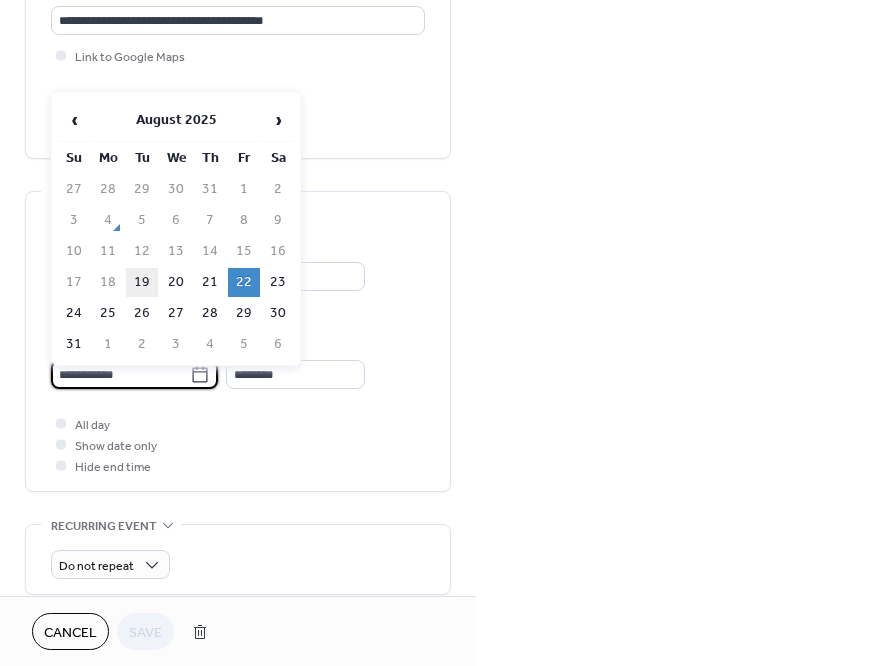 click on "19" at bounding box center (142, 282) 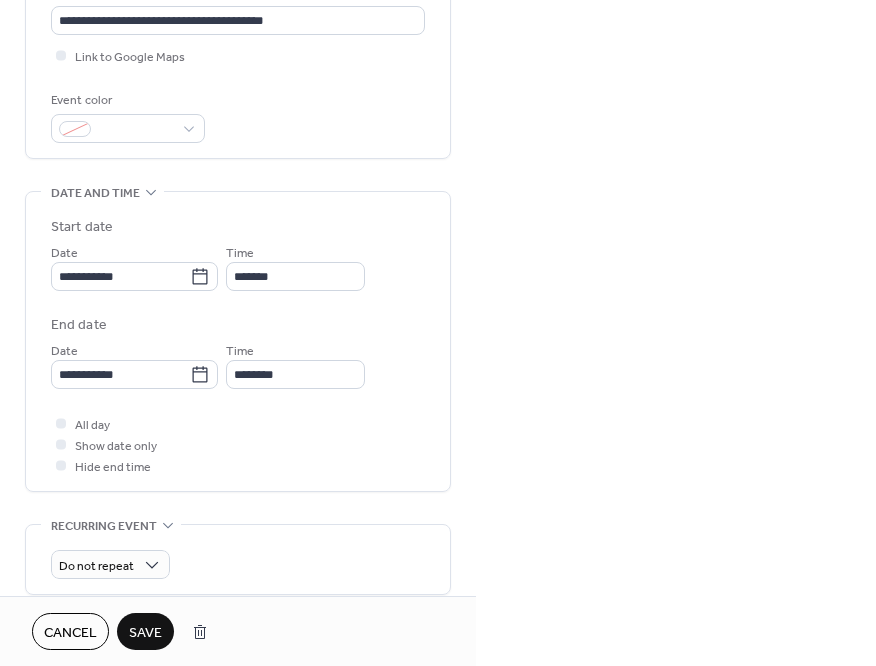 type on "**********" 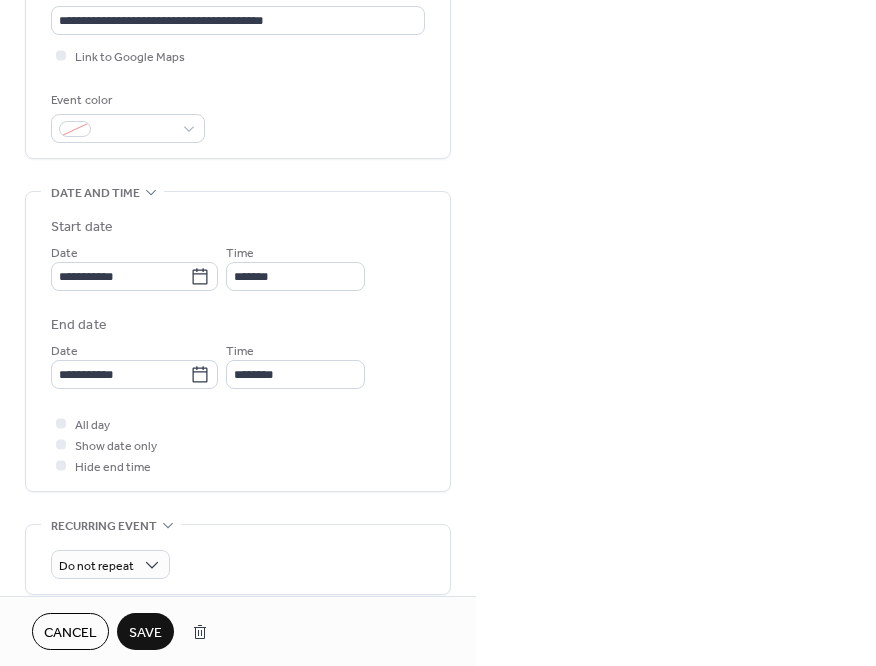 click on "Save" at bounding box center [145, 633] 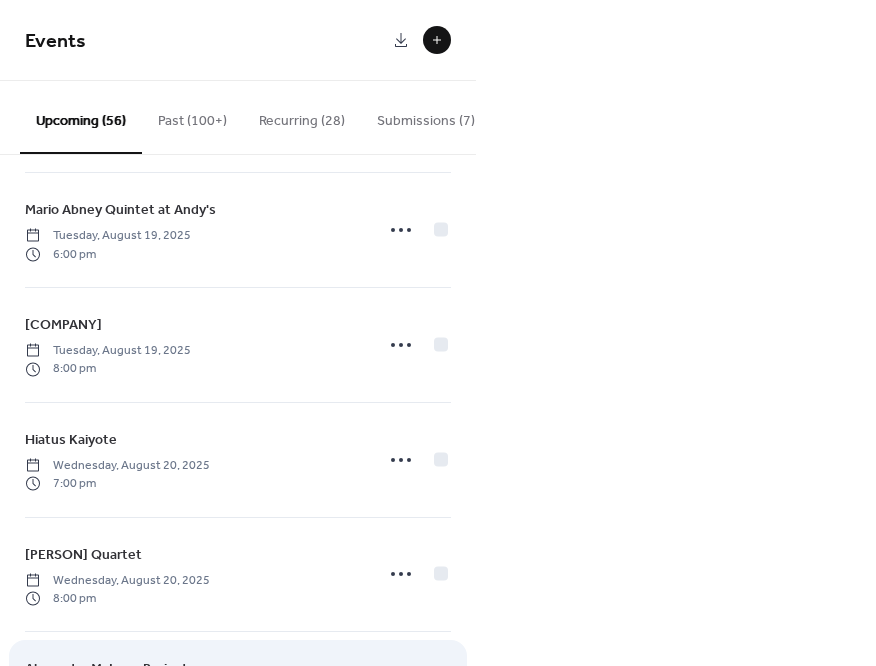 scroll, scrollTop: 3213, scrollLeft: 0, axis: vertical 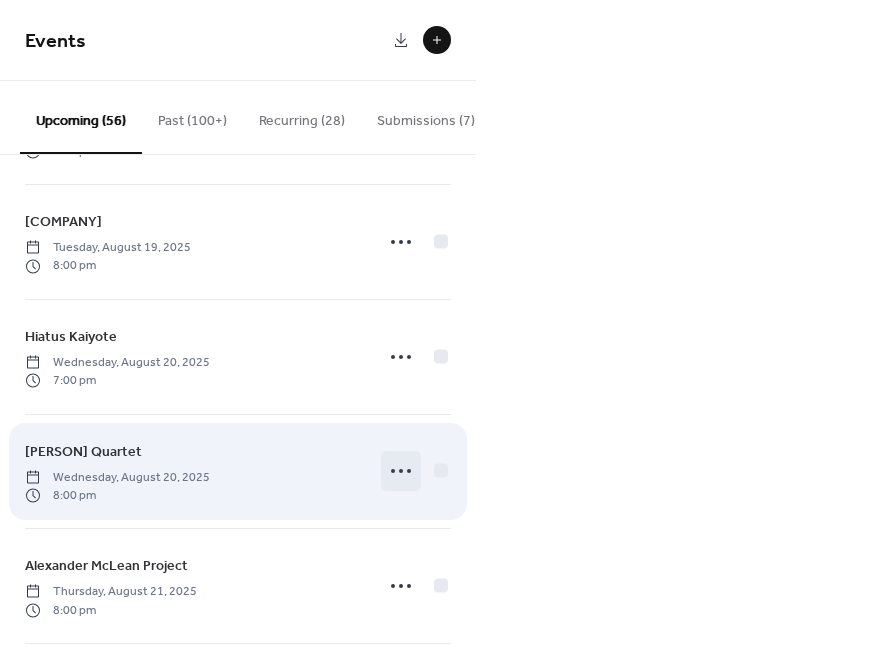 click 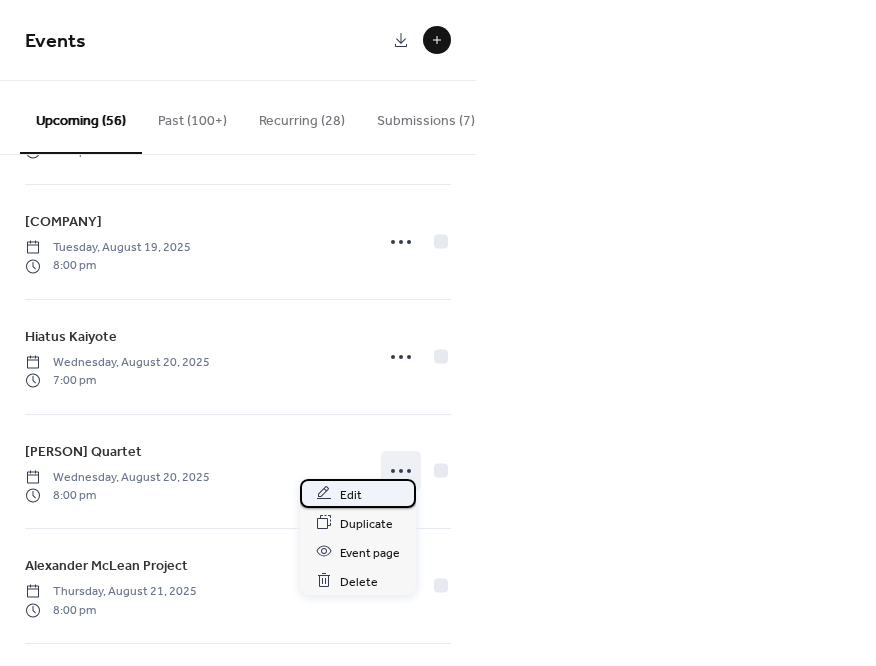 click on "Edit" at bounding box center [351, 494] 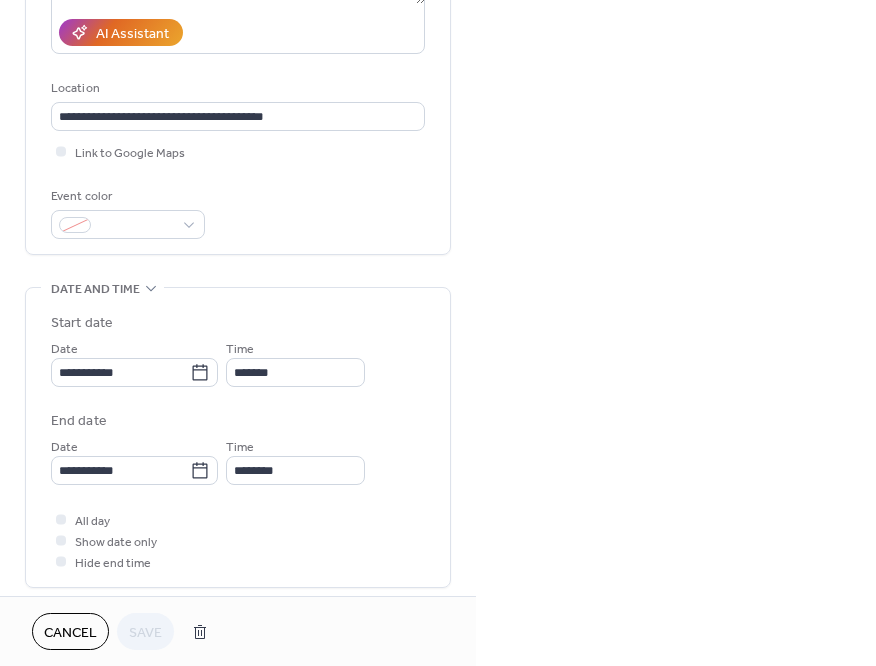 scroll, scrollTop: 358, scrollLeft: 0, axis: vertical 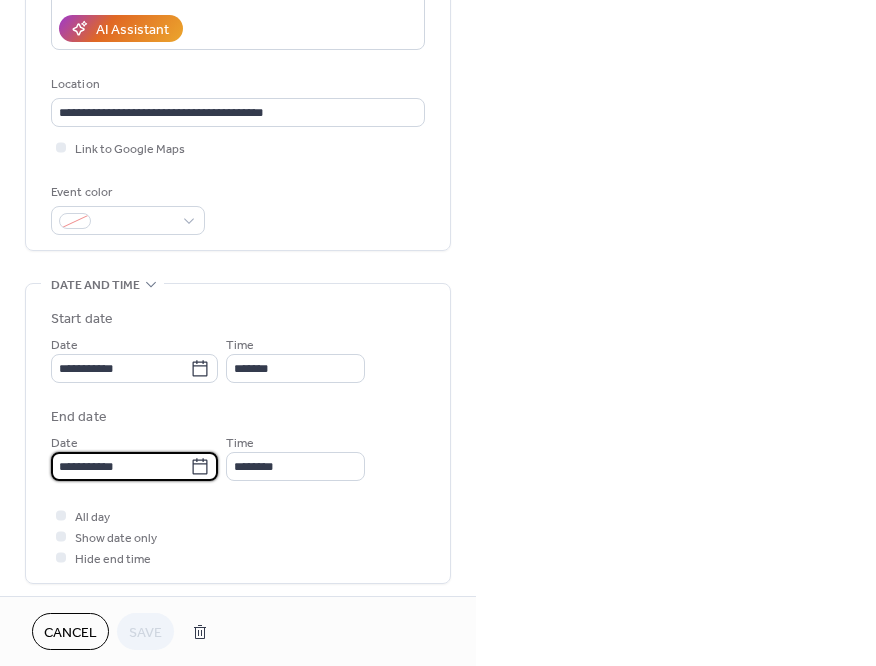 click on "**********" at bounding box center [120, 466] 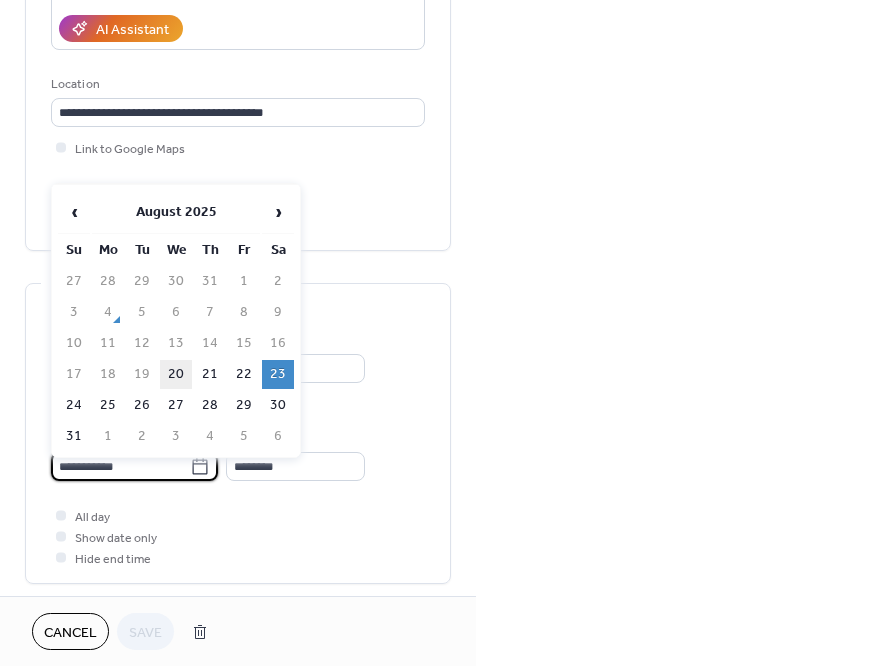 click on "20" at bounding box center [176, 374] 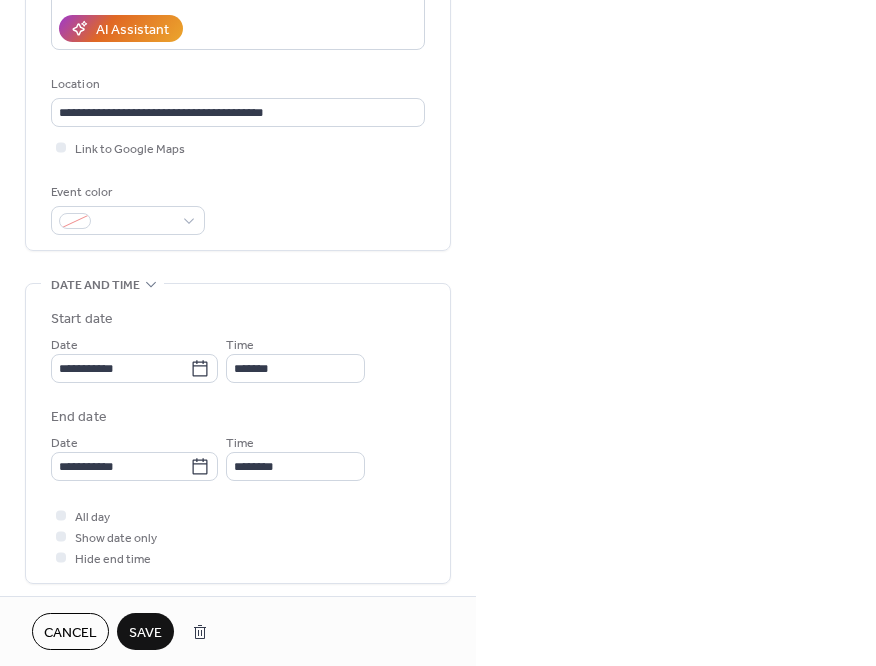 type on "**********" 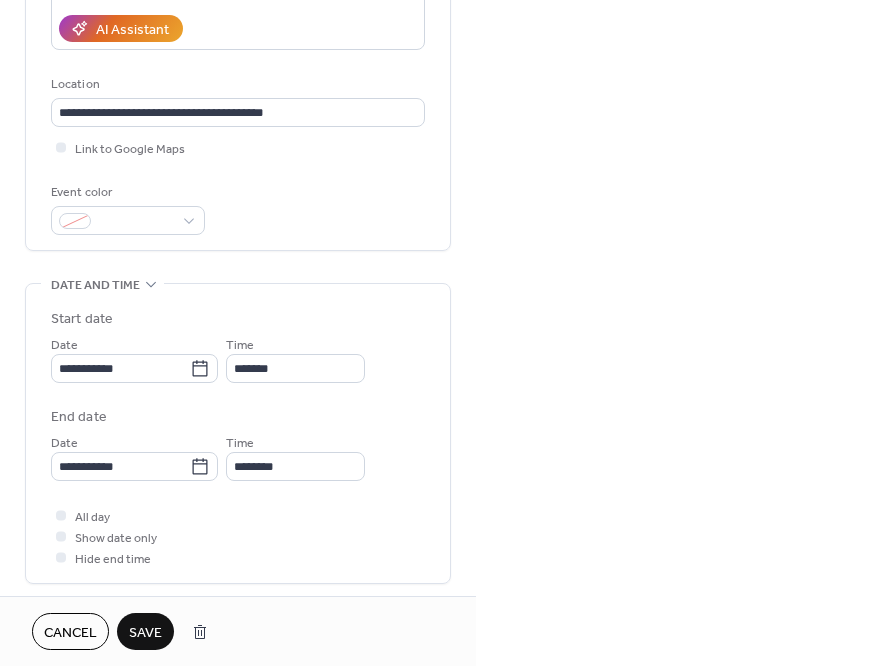 click on "Save" at bounding box center (145, 633) 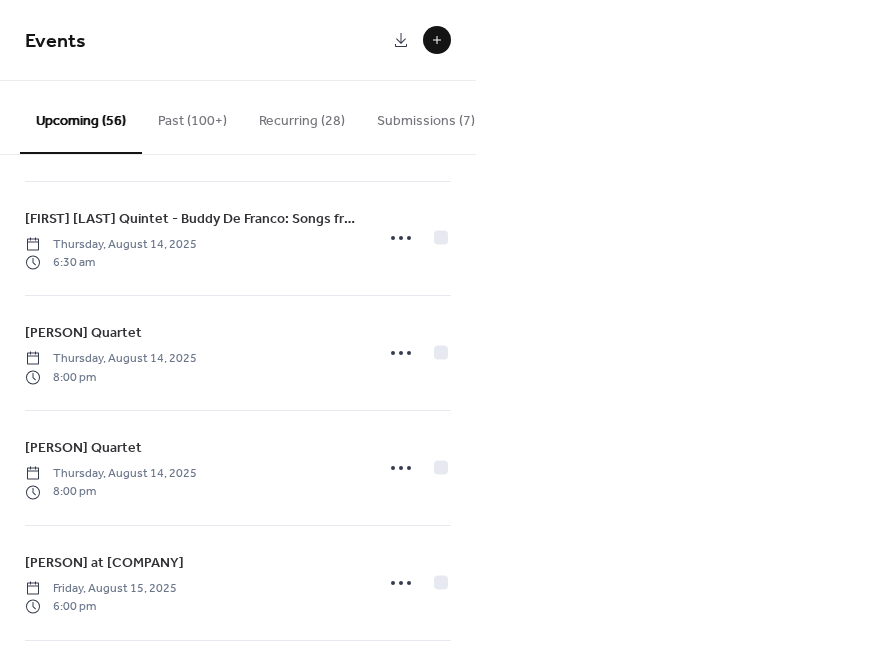 scroll, scrollTop: 1969, scrollLeft: 0, axis: vertical 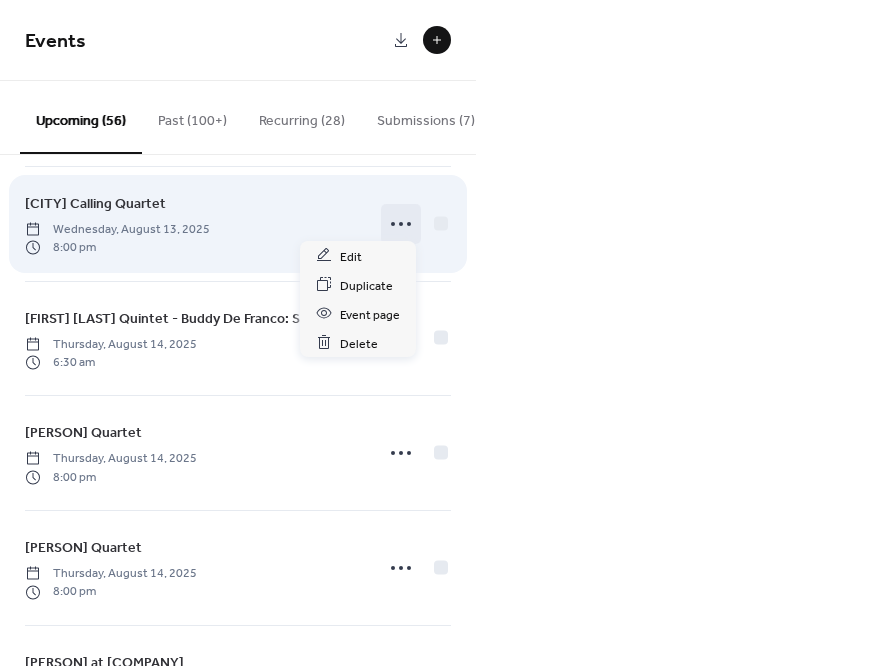 click 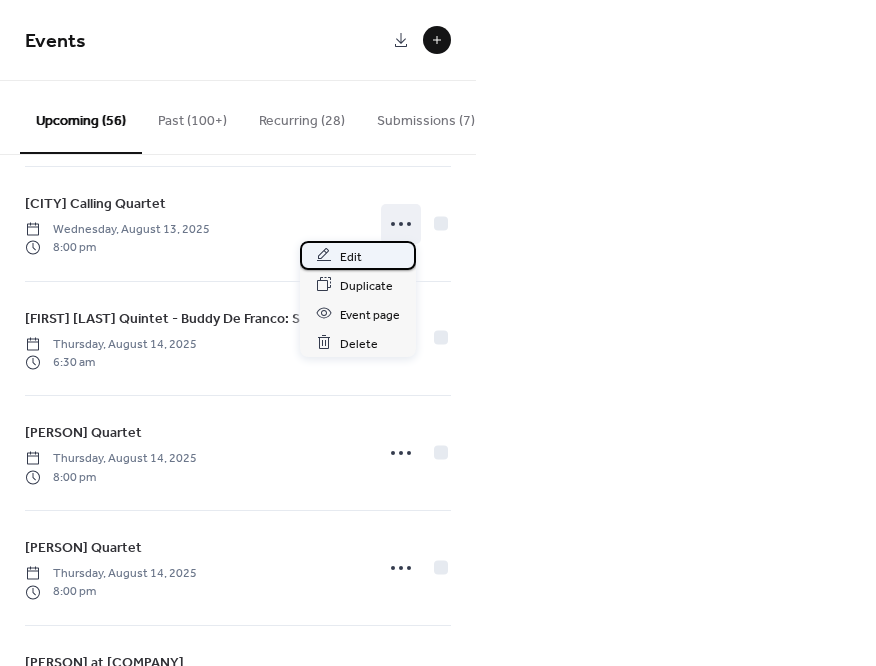 click on "Edit" at bounding box center (358, 255) 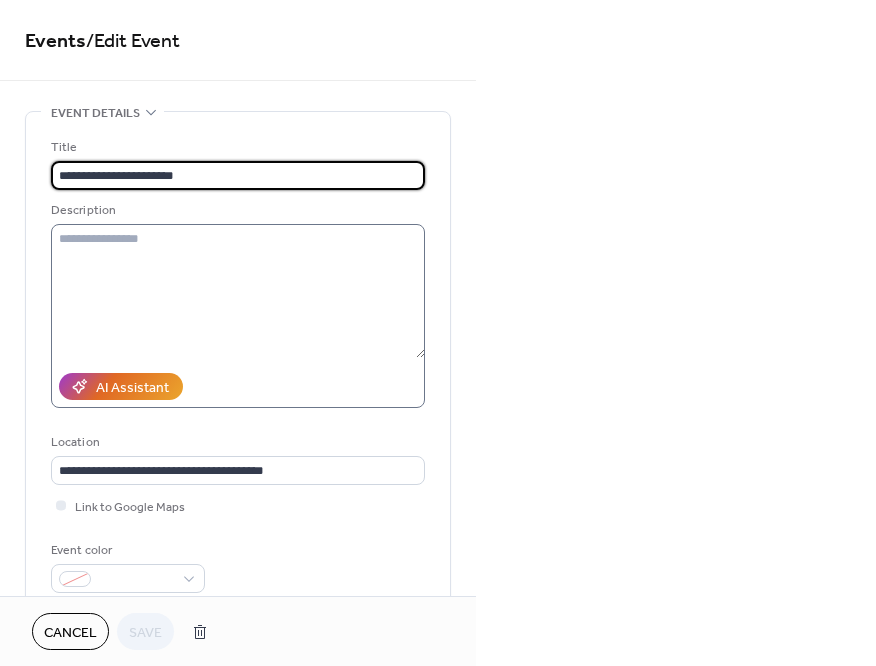 scroll, scrollTop: 464, scrollLeft: 0, axis: vertical 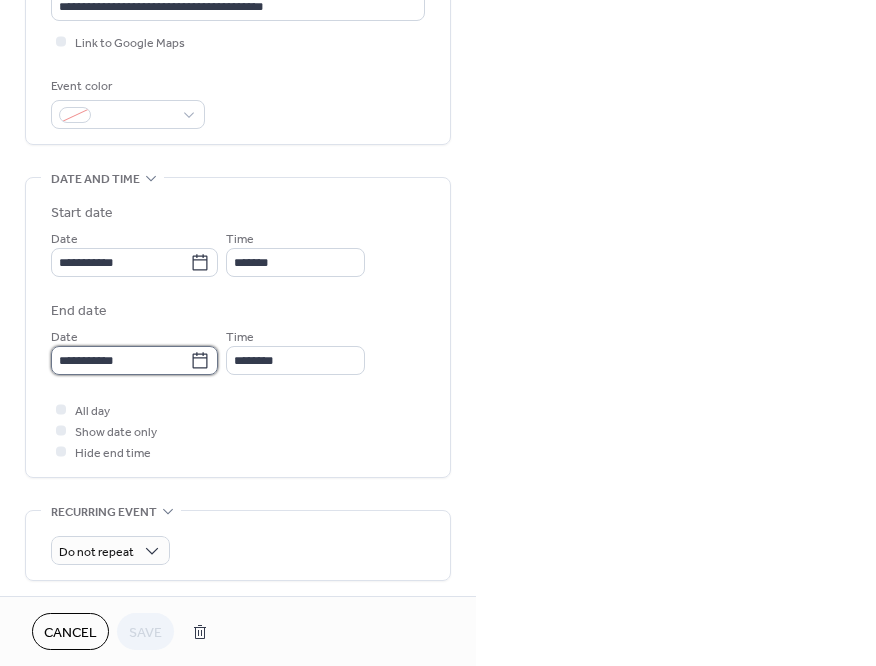click on "**********" at bounding box center (120, 360) 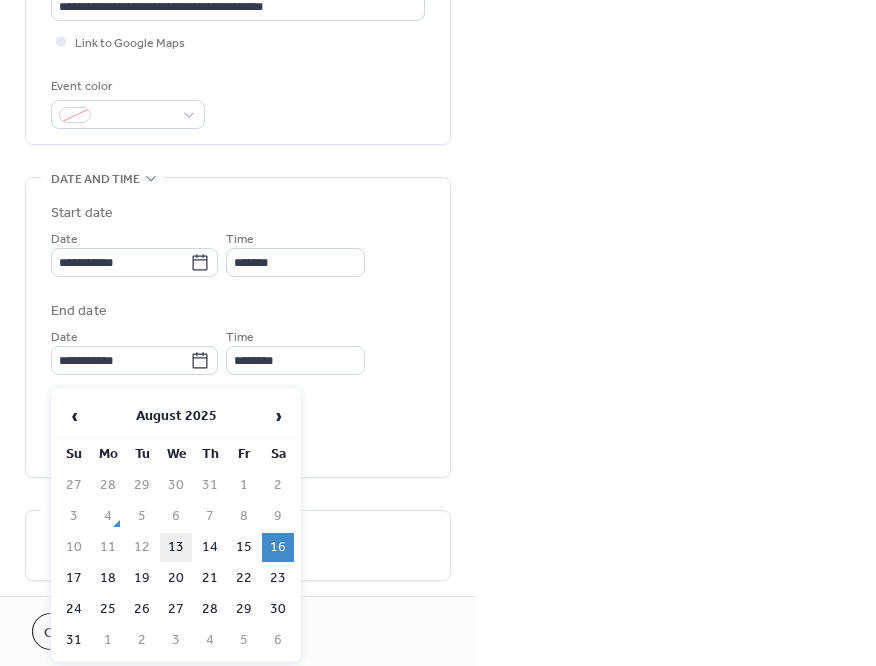 click on "13" at bounding box center (176, 547) 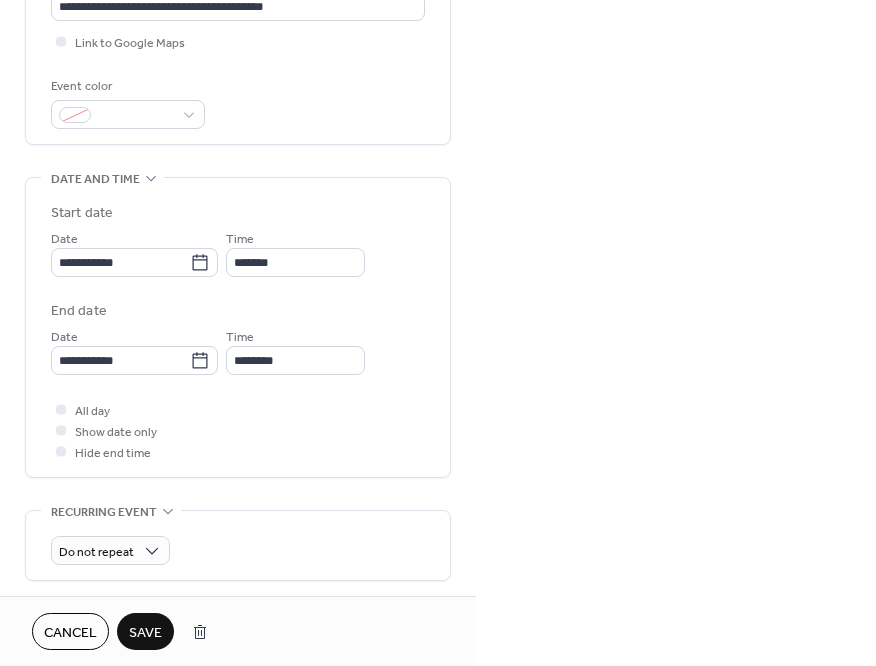 click on "Save" at bounding box center (145, 633) 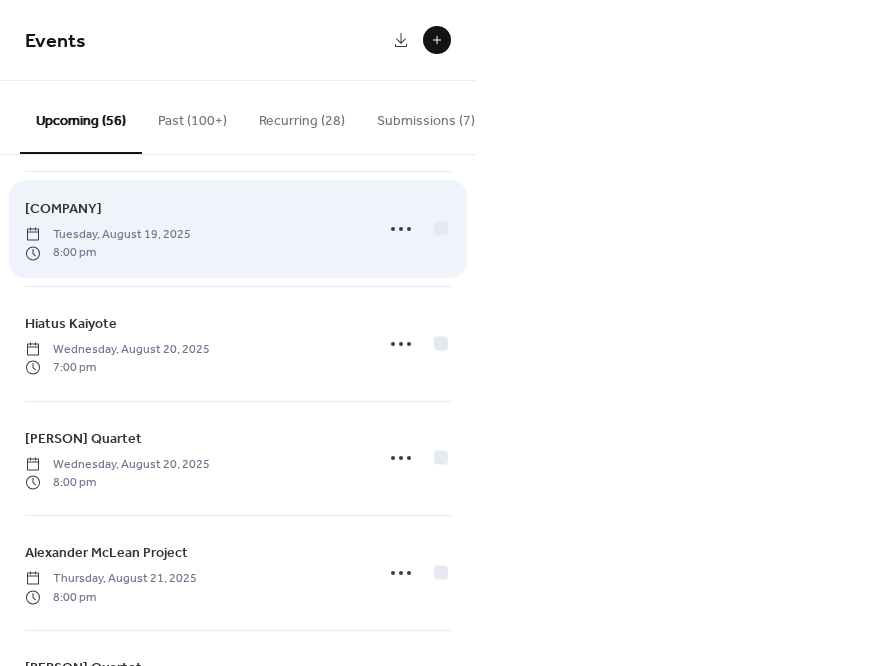scroll, scrollTop: 3226, scrollLeft: 0, axis: vertical 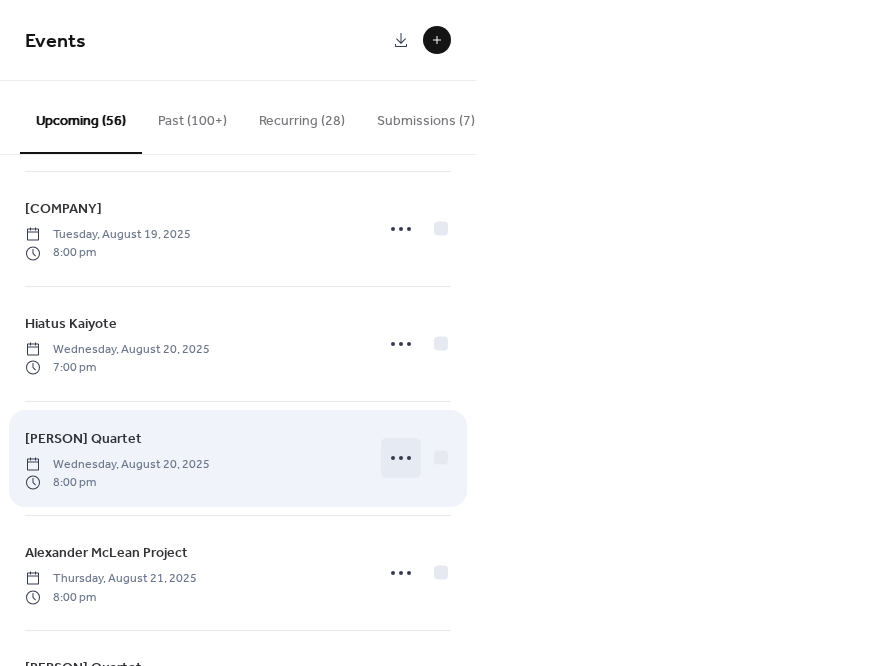 click 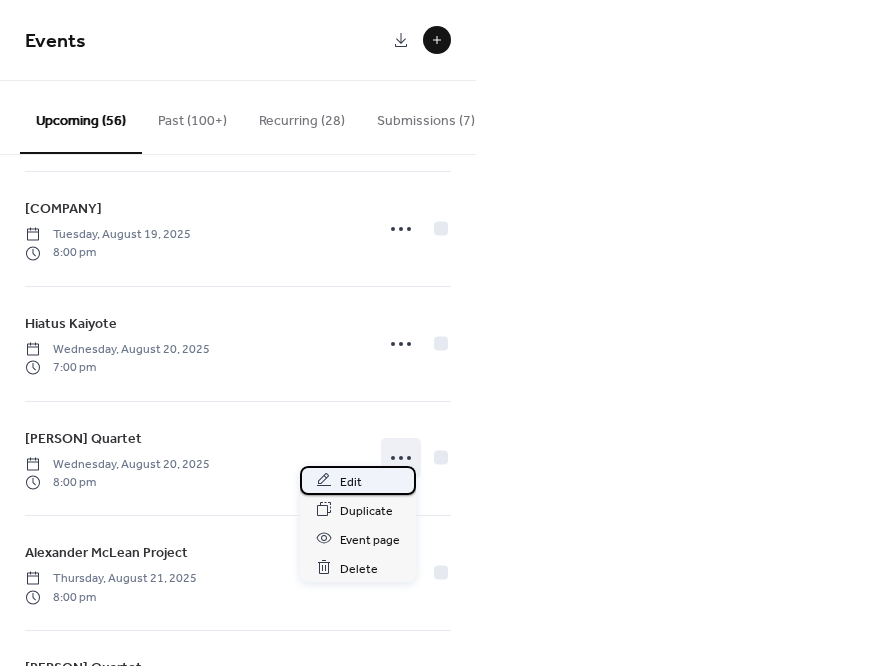 click on "Edit" at bounding box center [358, 480] 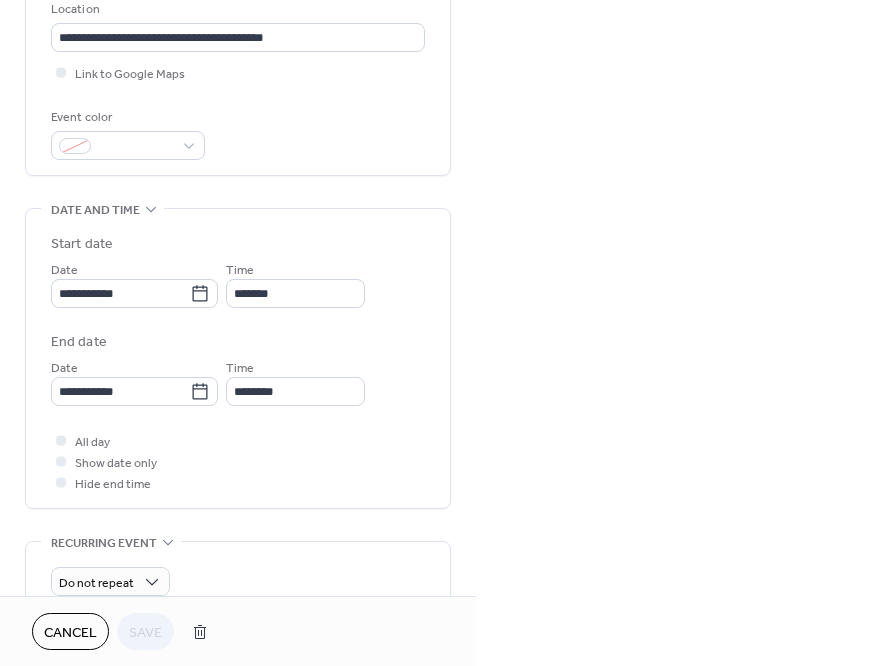 scroll, scrollTop: 433, scrollLeft: 0, axis: vertical 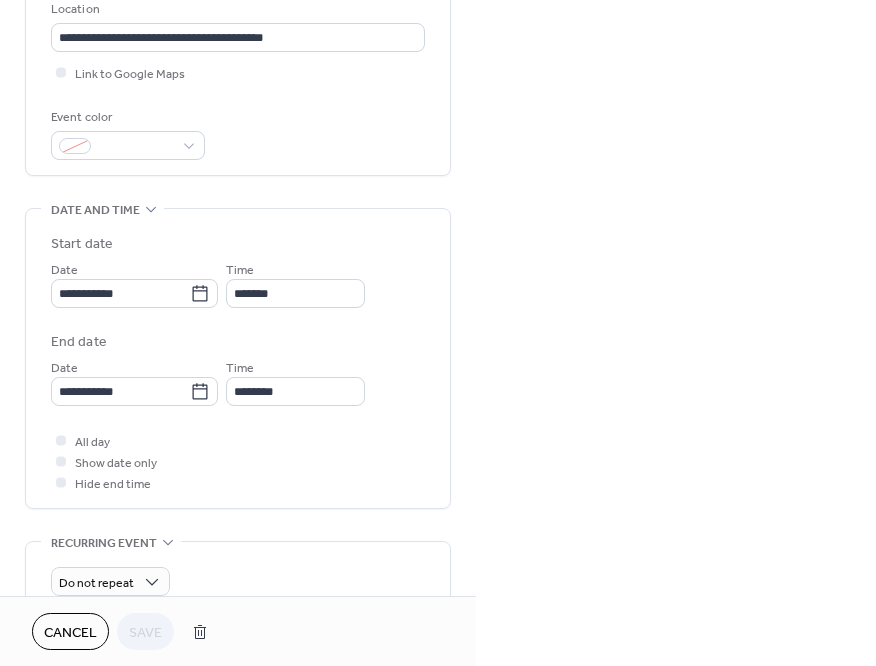 click on "**********" at bounding box center [238, 358] 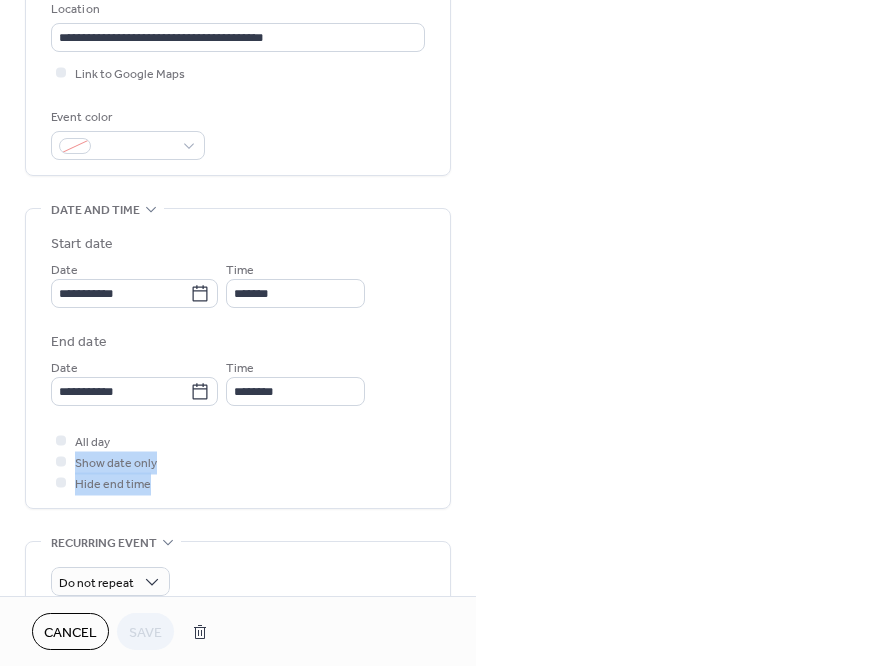 click on "Cancel" at bounding box center (70, 633) 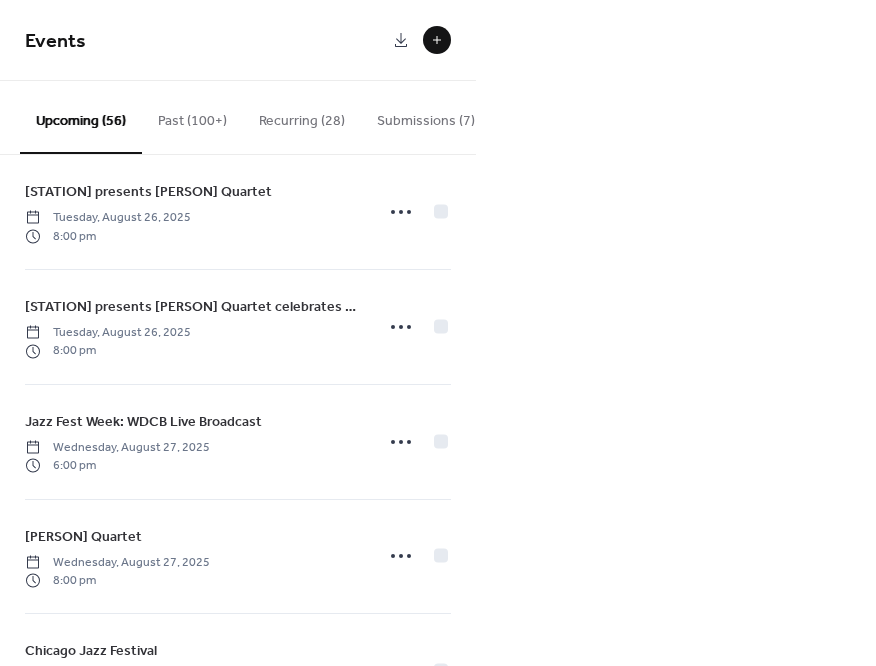 scroll, scrollTop: 4569, scrollLeft: 0, axis: vertical 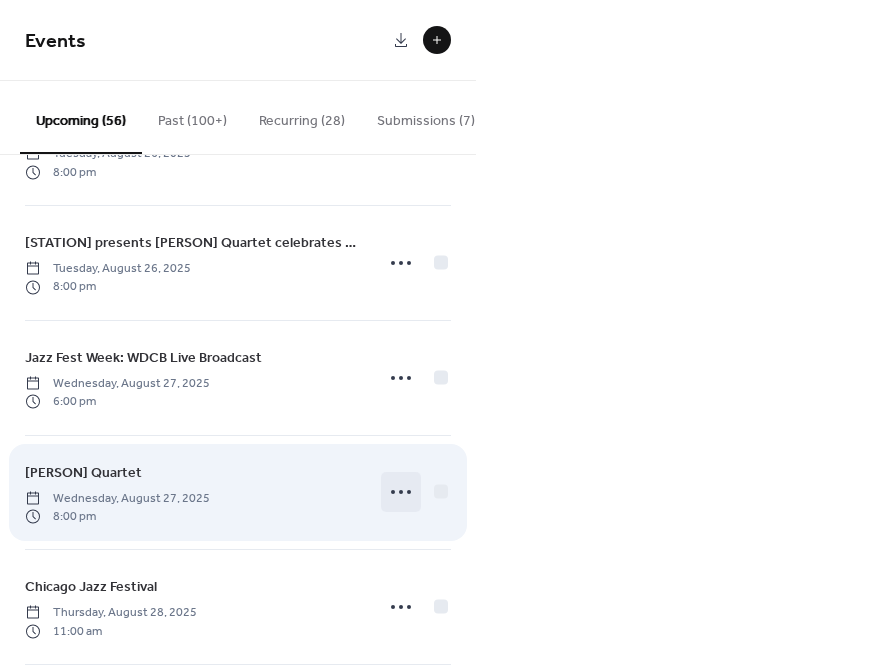 click 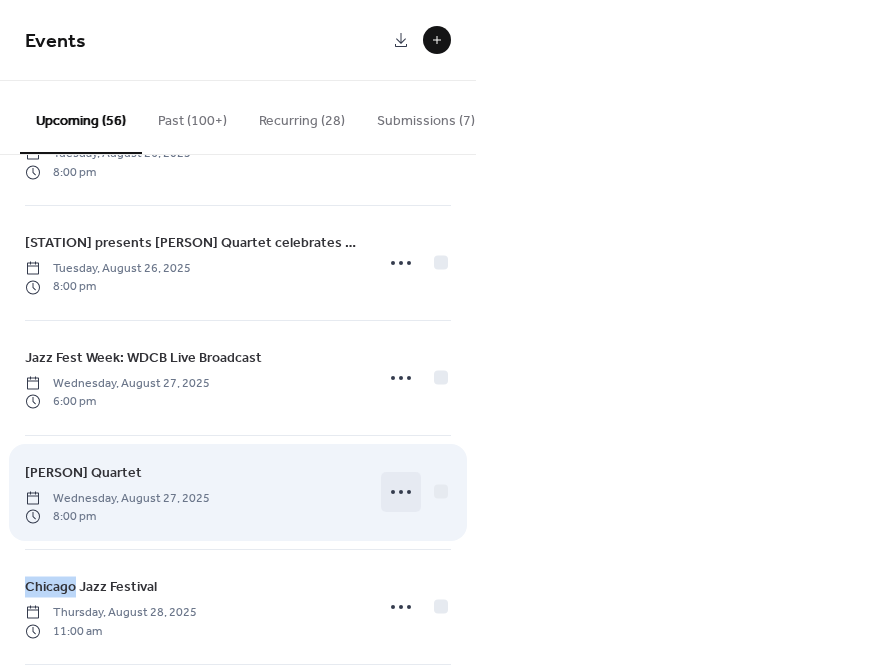 click 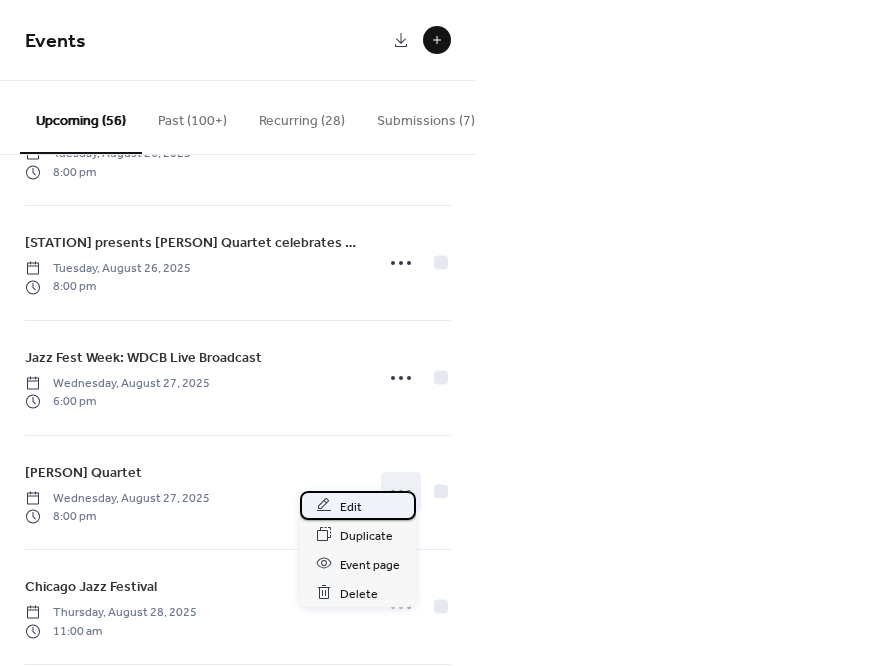 click on "Edit" at bounding box center [351, 506] 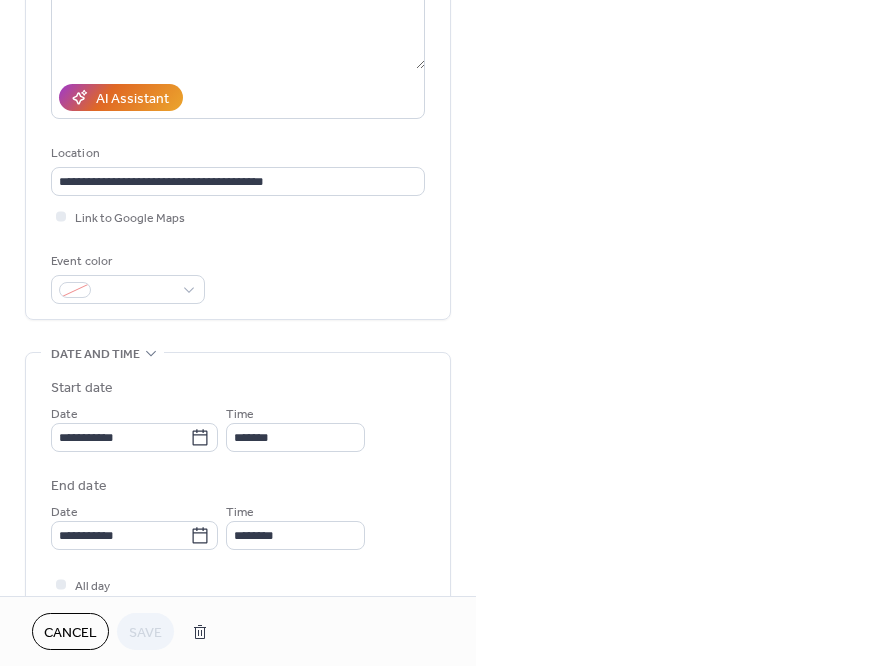 scroll, scrollTop: 389, scrollLeft: 0, axis: vertical 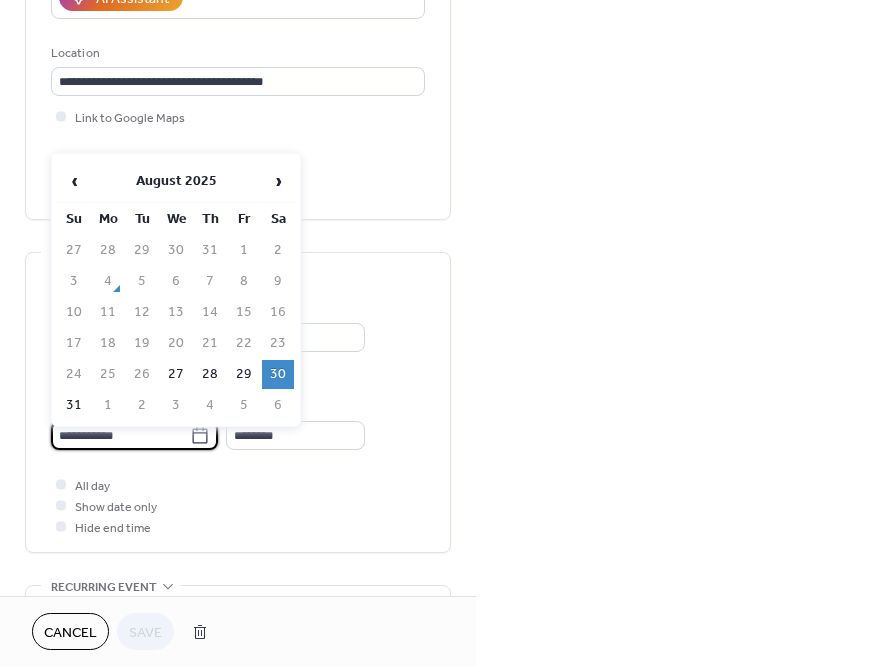 click on "**********" at bounding box center (120, 435) 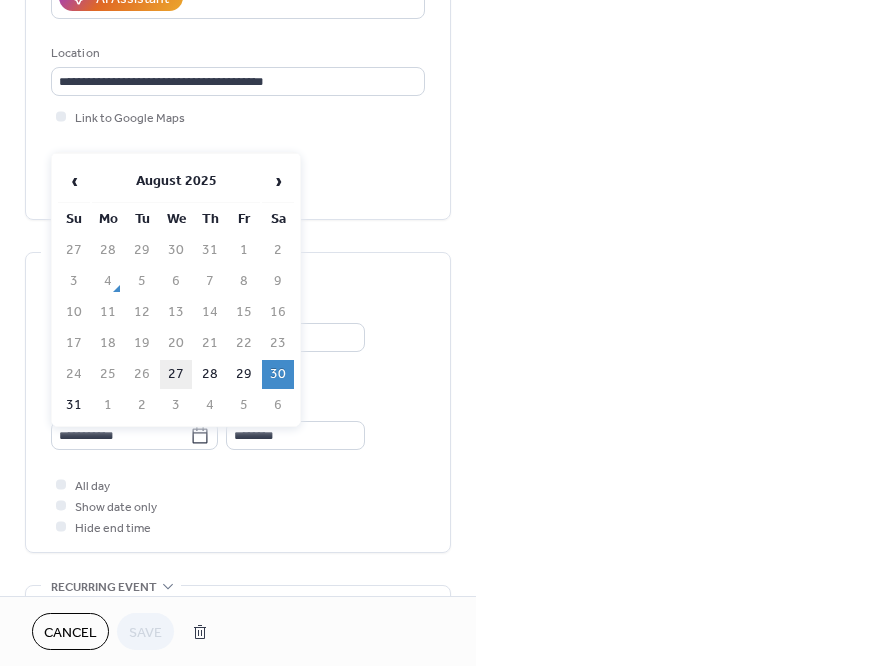 click on "27" at bounding box center (176, 374) 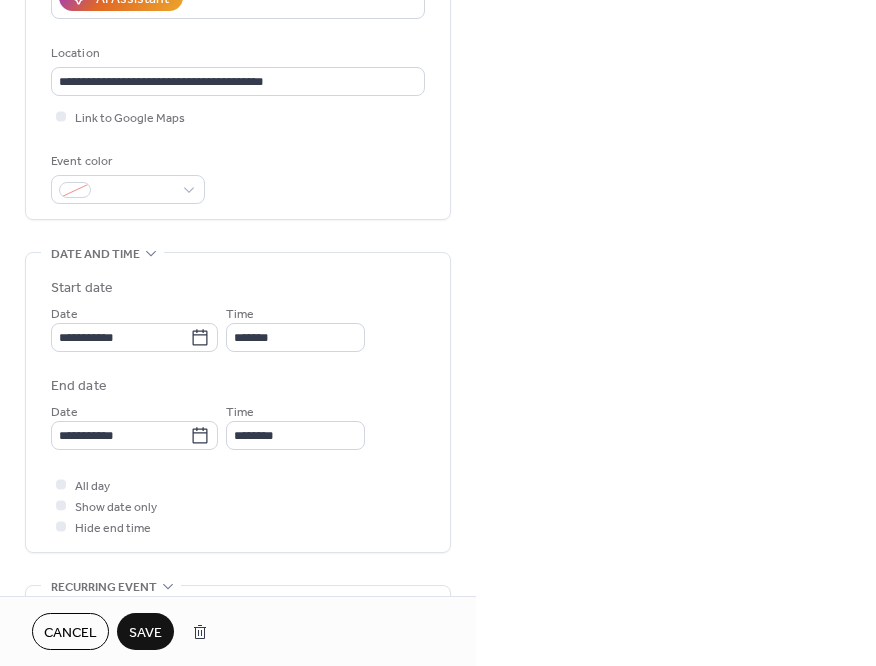 click on "Save" at bounding box center [145, 633] 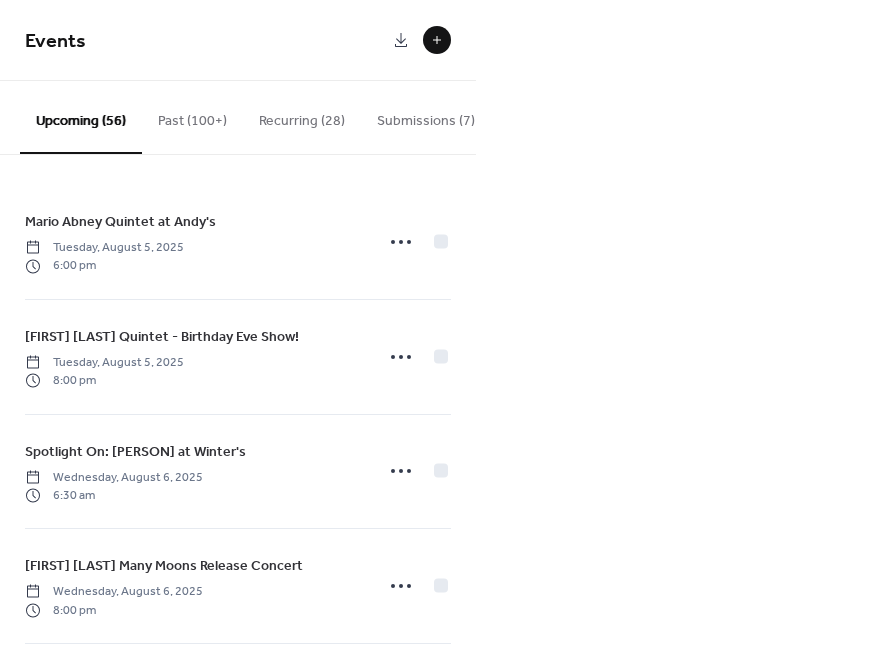 click at bounding box center [437, 40] 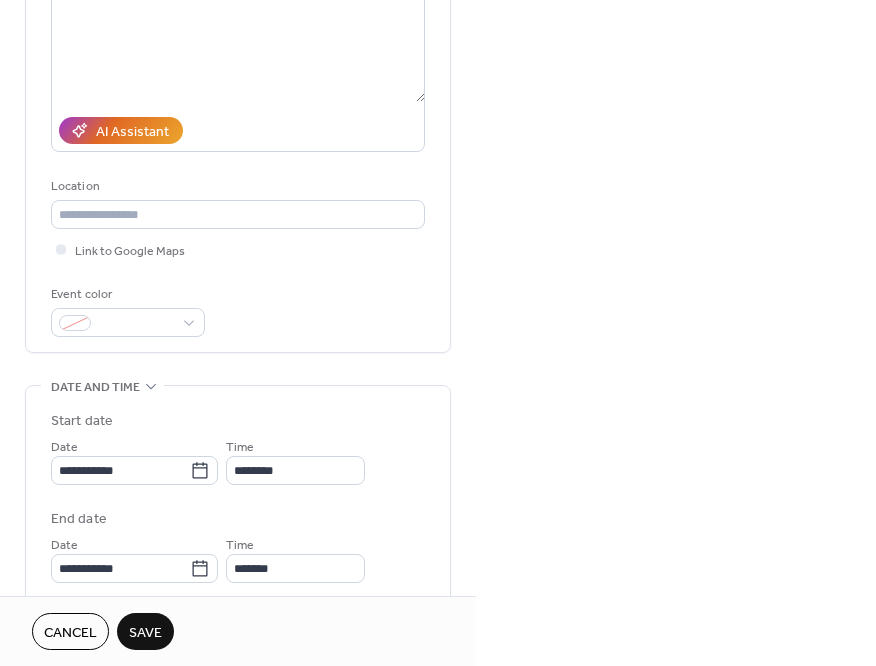 scroll, scrollTop: 260, scrollLeft: 0, axis: vertical 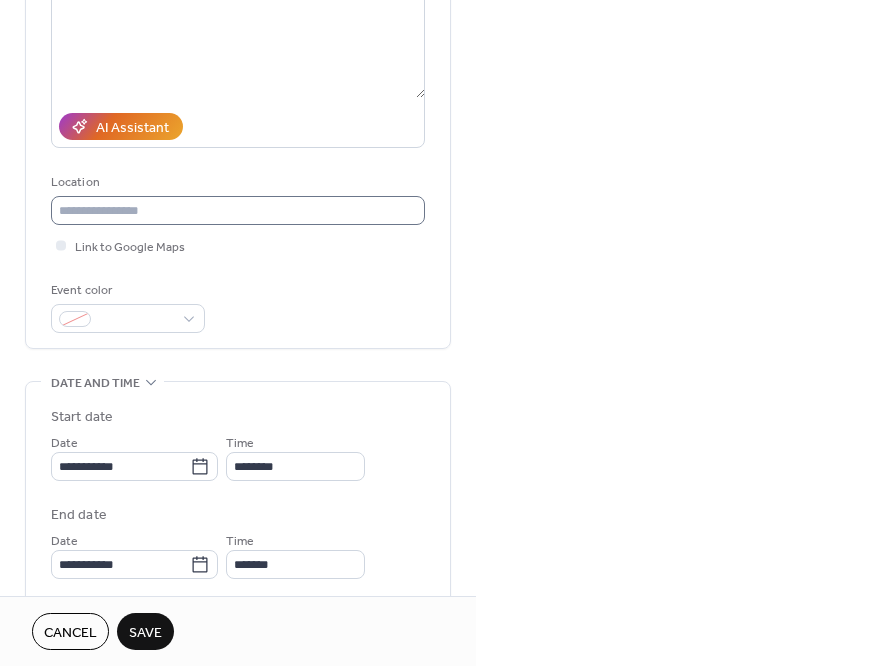 type on "**********" 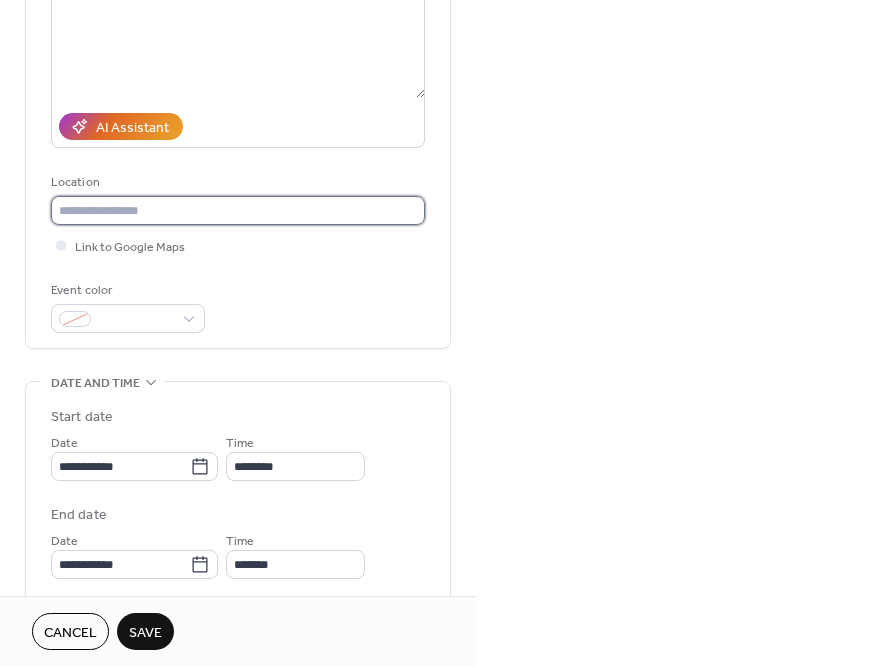 click at bounding box center [238, 210] 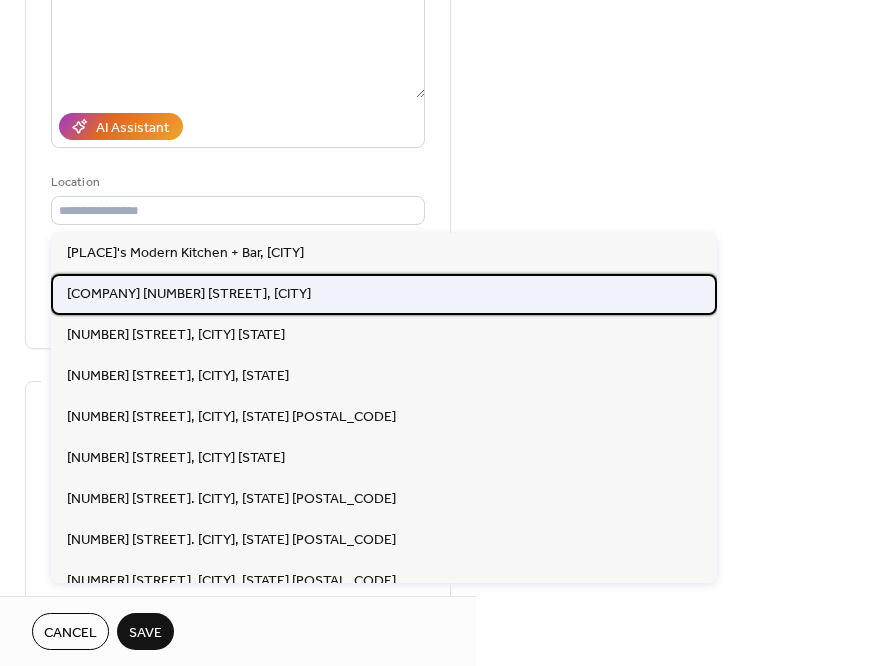 click on "[COMPANY] [NUMBER] [STREET], [CITY]" at bounding box center (189, 294) 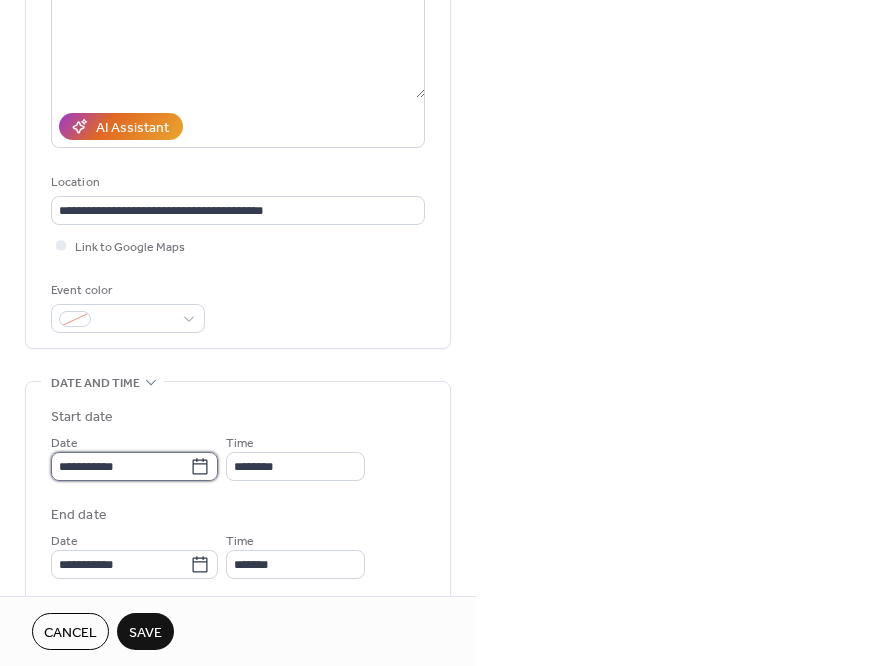 click on "**********" at bounding box center (120, 466) 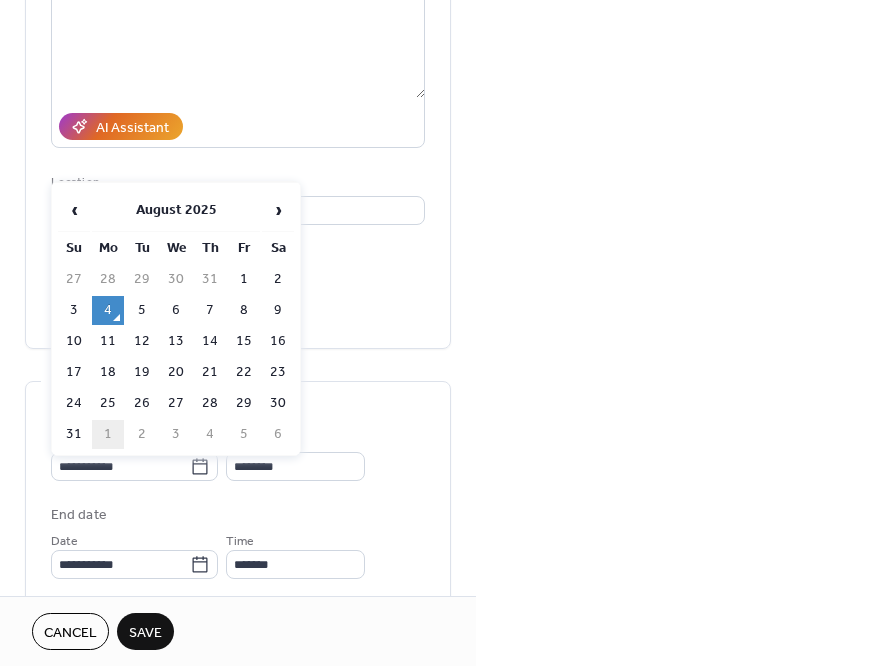 click on "1" at bounding box center [108, 434] 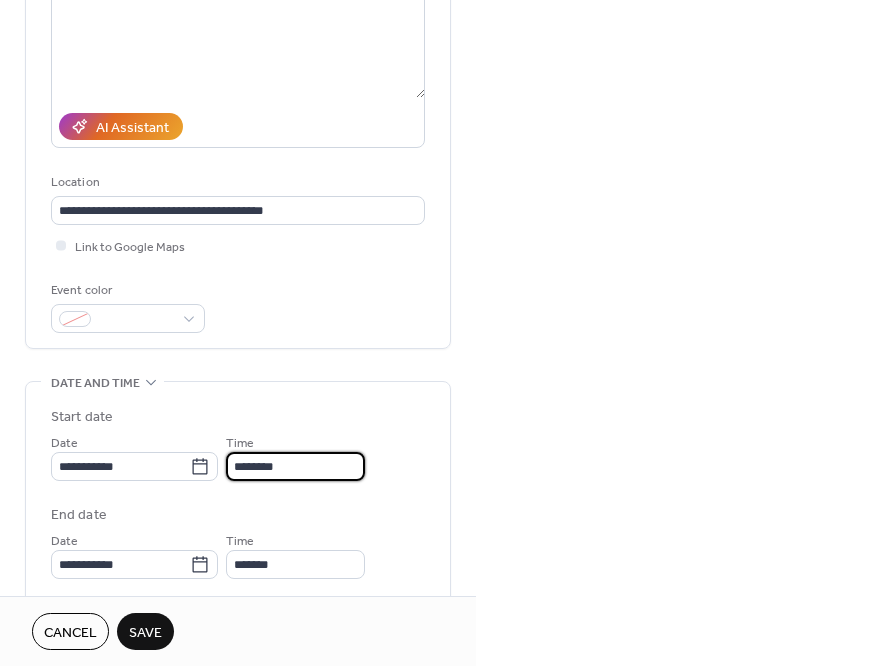 click on "********" at bounding box center (295, 466) 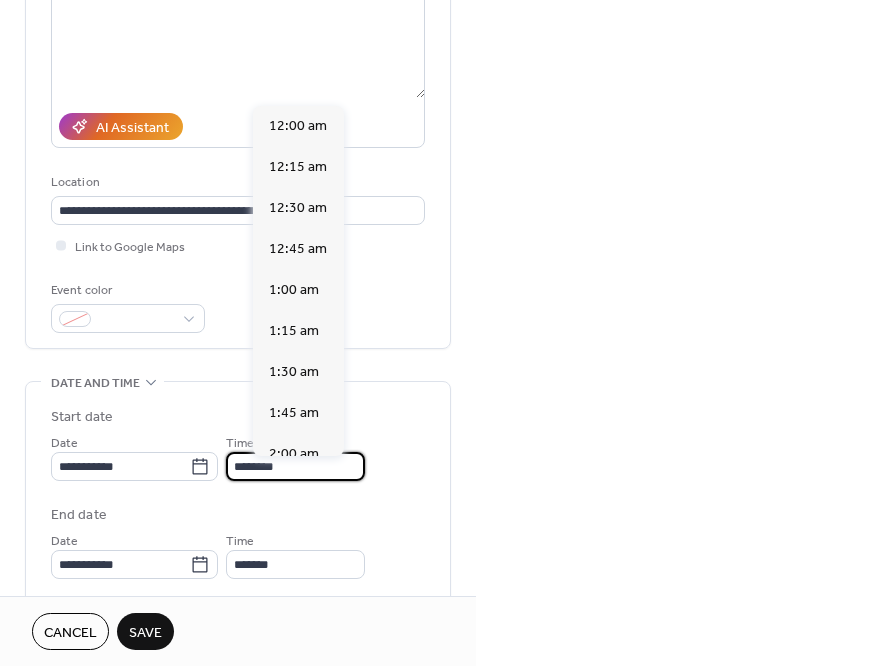 scroll, scrollTop: 2388, scrollLeft: 0, axis: vertical 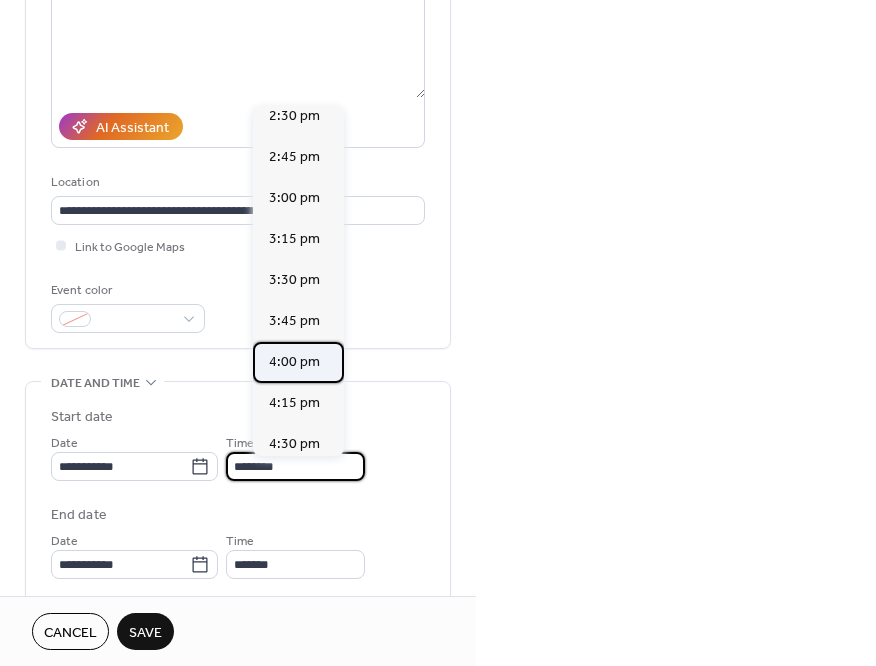 click on "4:00 pm" at bounding box center [298, 362] 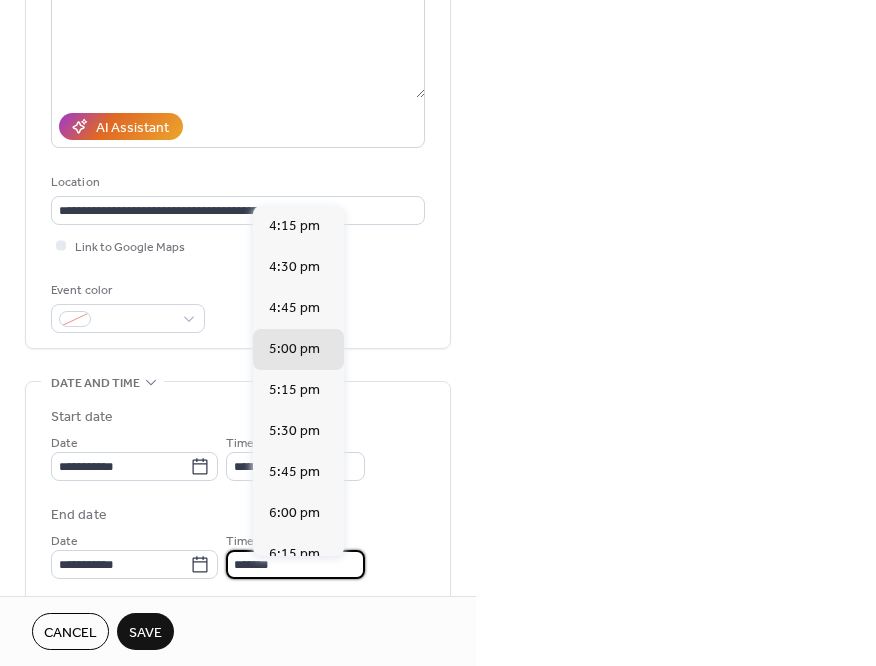 click on "*******" at bounding box center (295, 564) 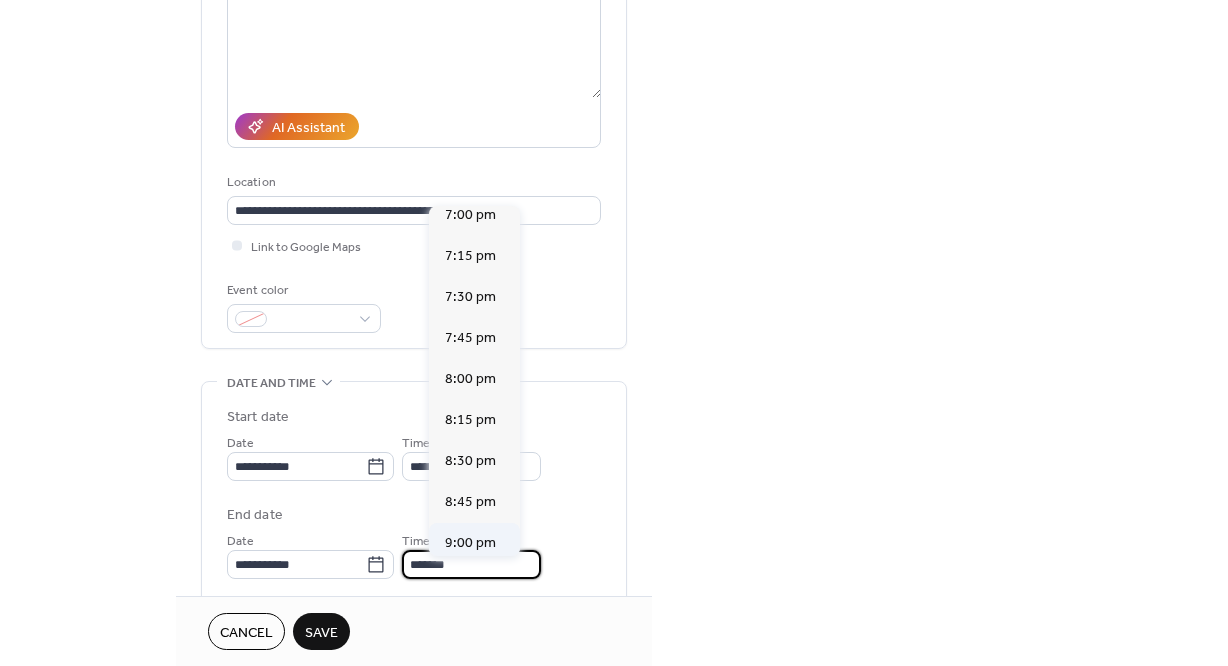 scroll, scrollTop: 567, scrollLeft: 0, axis: vertical 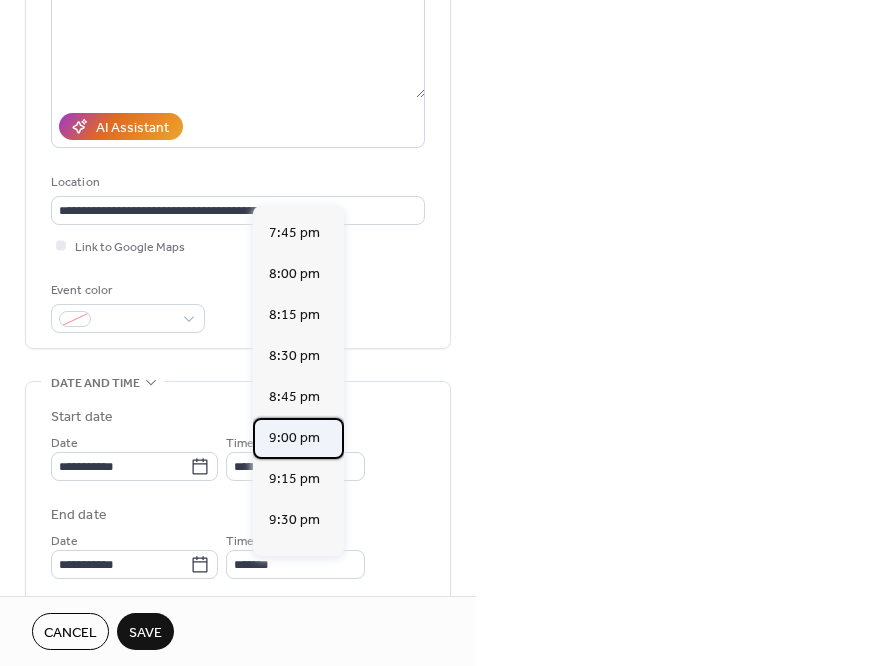 click on "9:00 pm" at bounding box center (294, 438) 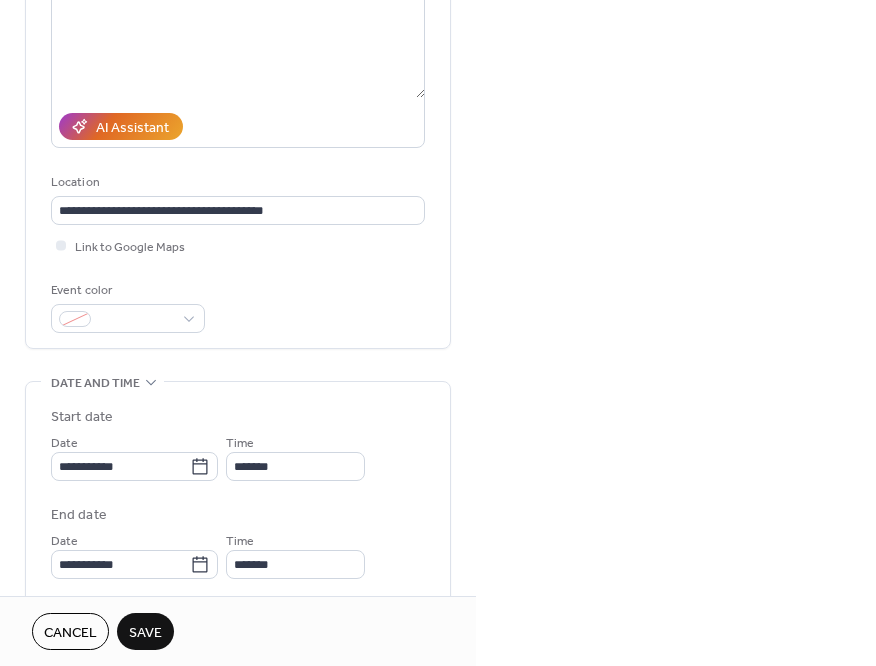 click on "Save" at bounding box center [145, 633] 